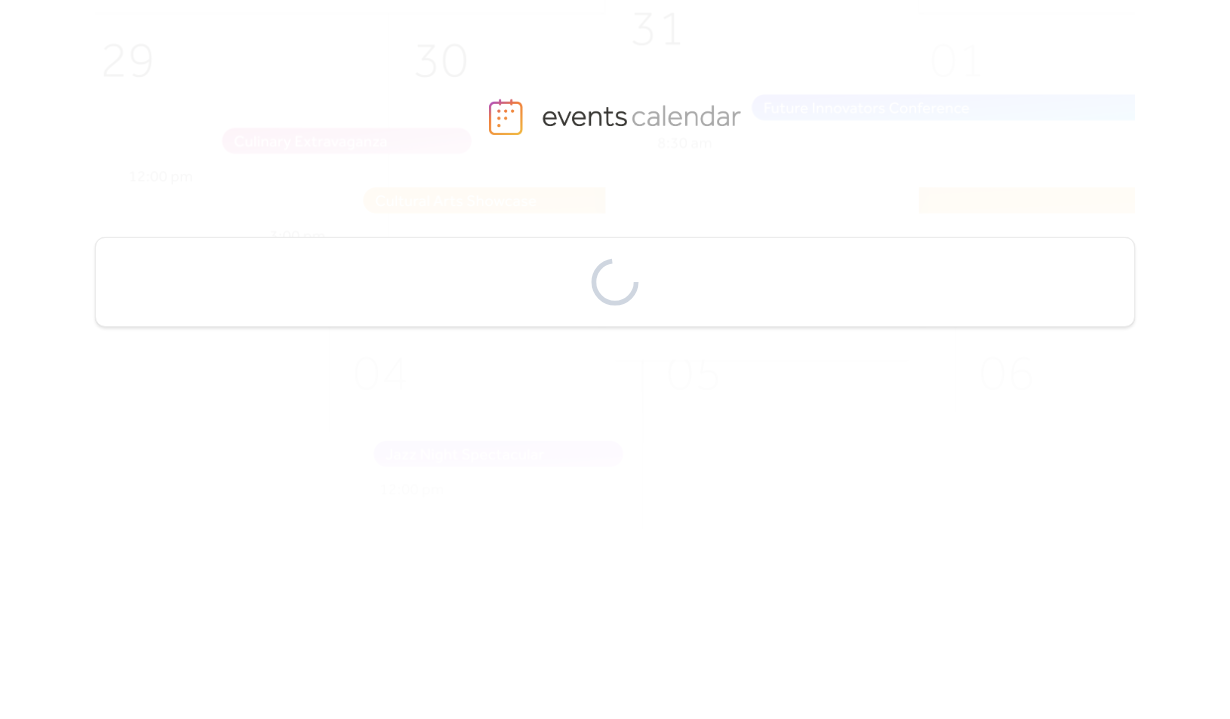 scroll, scrollTop: 0, scrollLeft: 0, axis: both 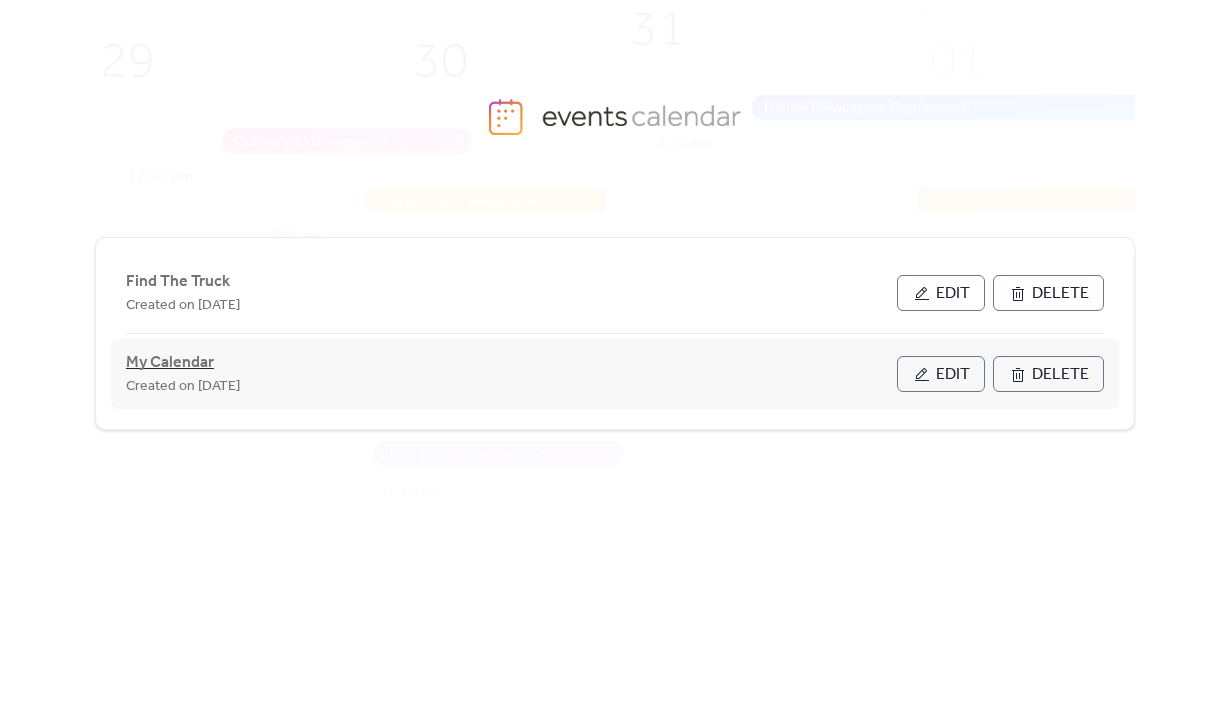 click on "My Calendar" at bounding box center (170, 363) 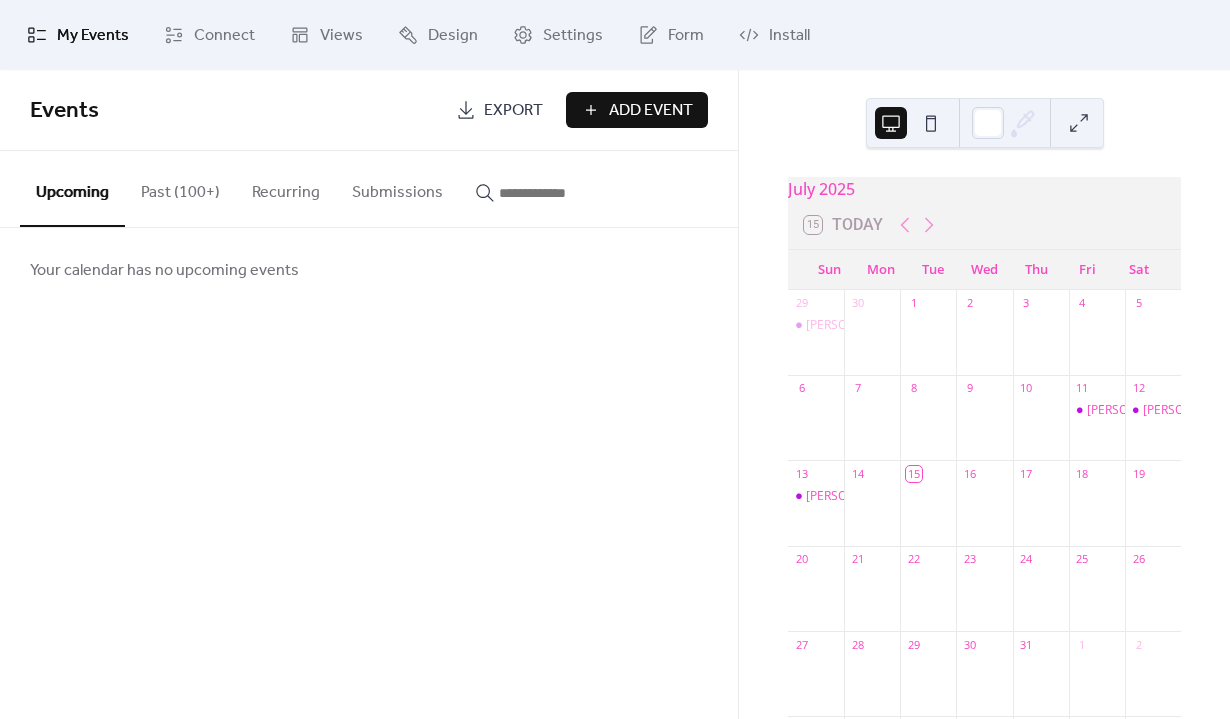 click on "Add Event" at bounding box center (651, 111) 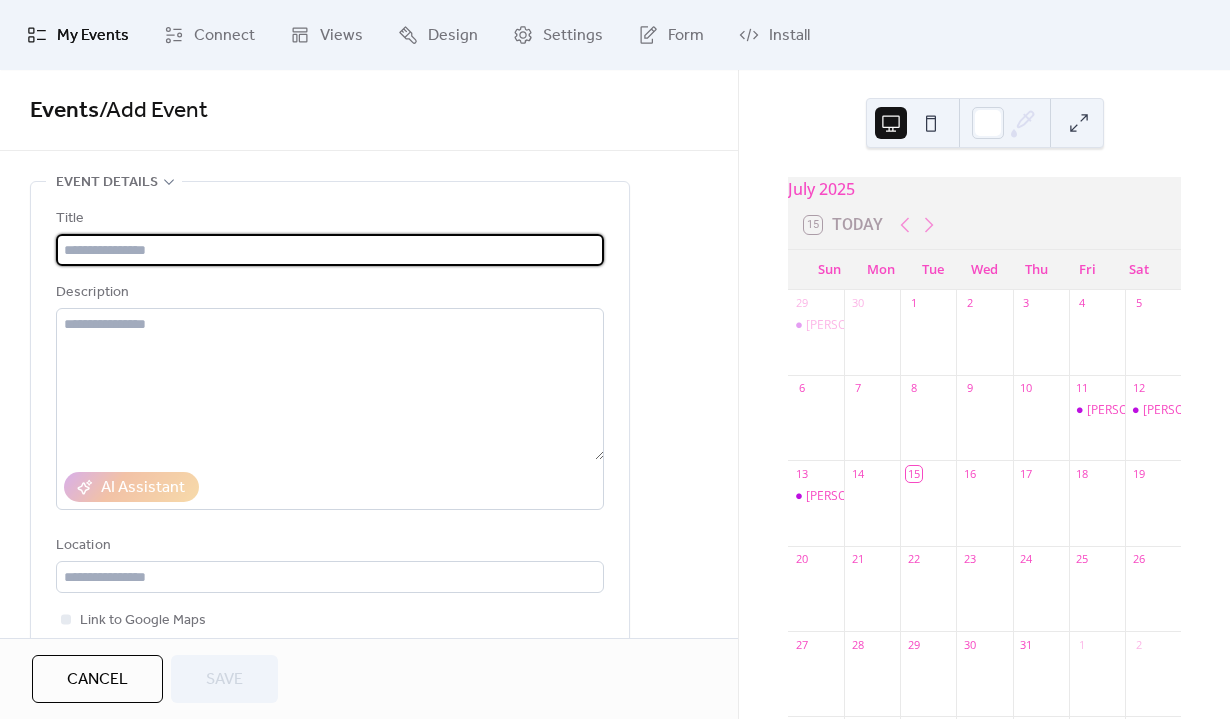 click at bounding box center [330, 250] 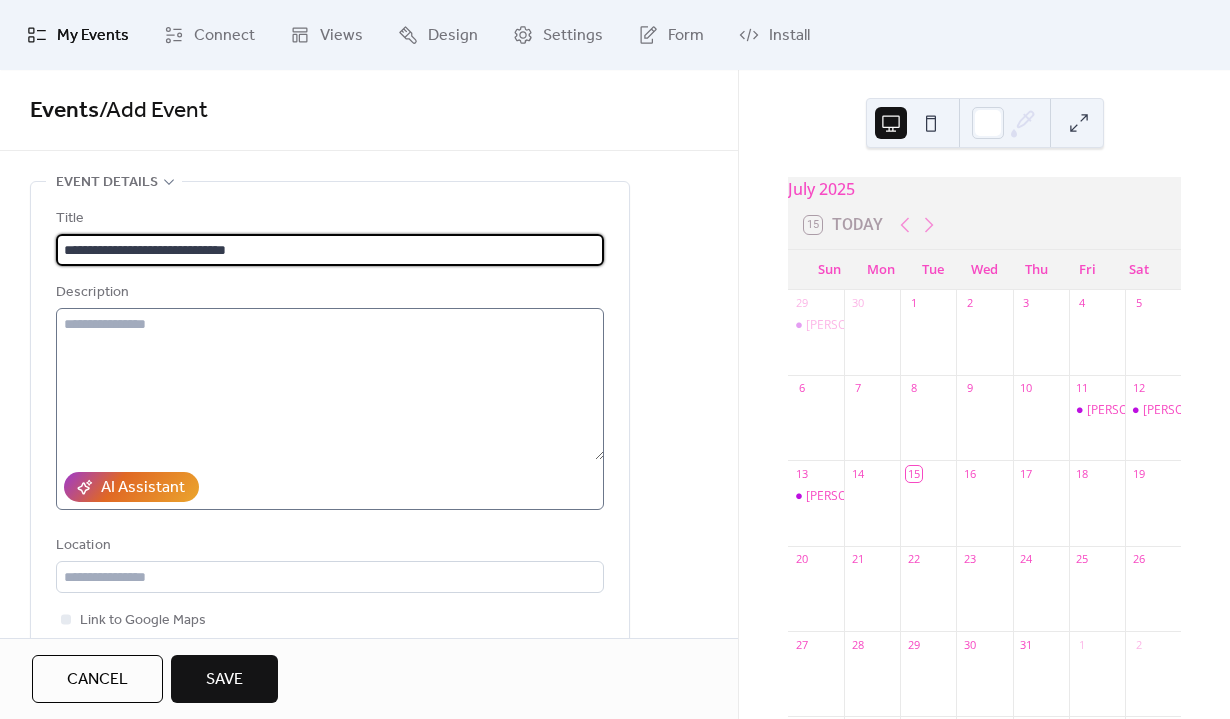 scroll, scrollTop: 119, scrollLeft: 0, axis: vertical 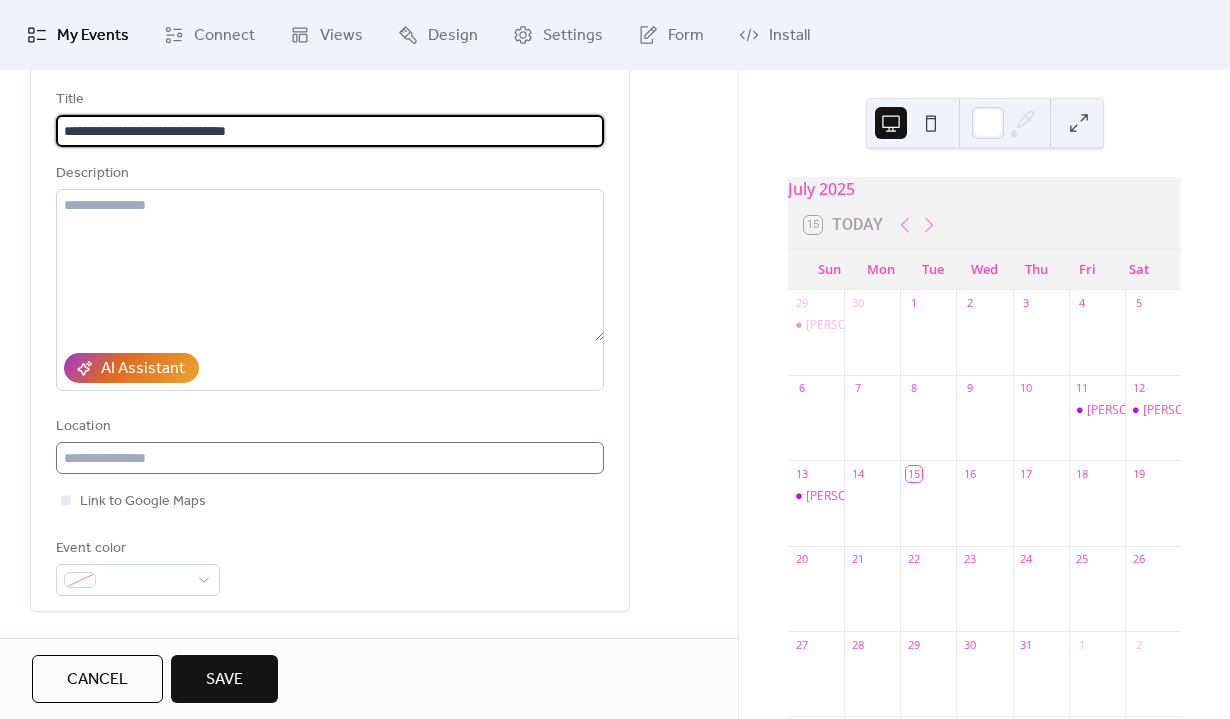 type on "**********" 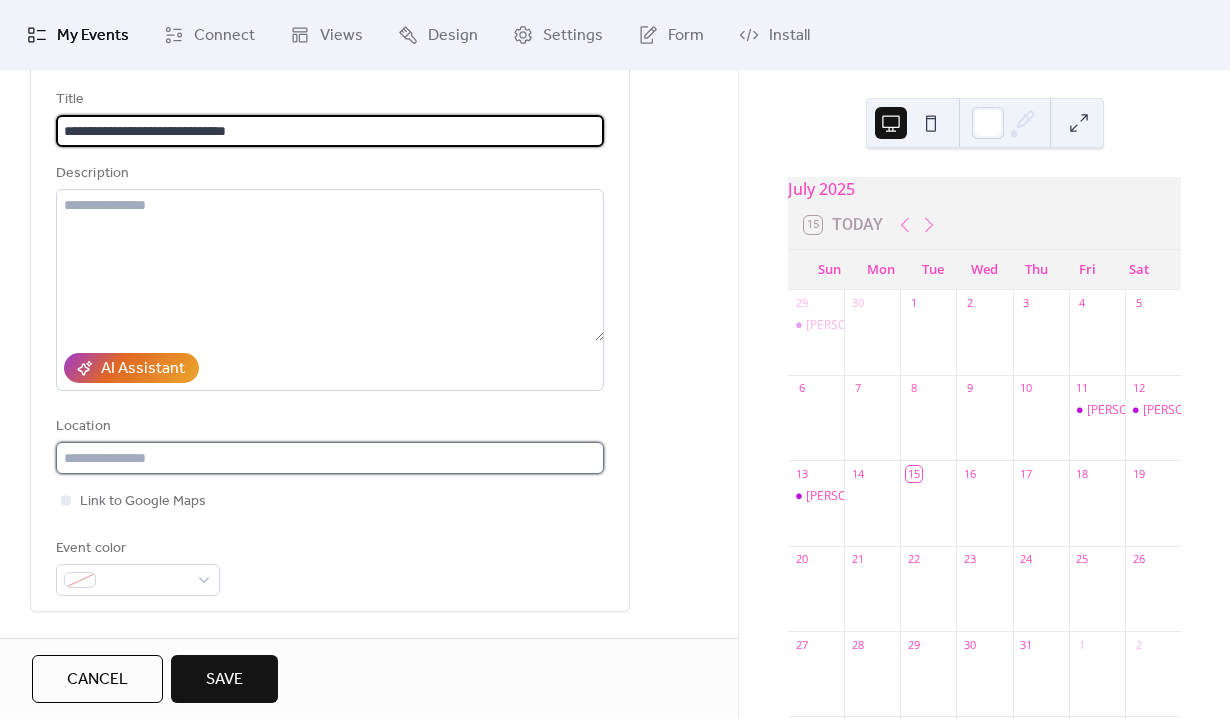 click at bounding box center (330, 458) 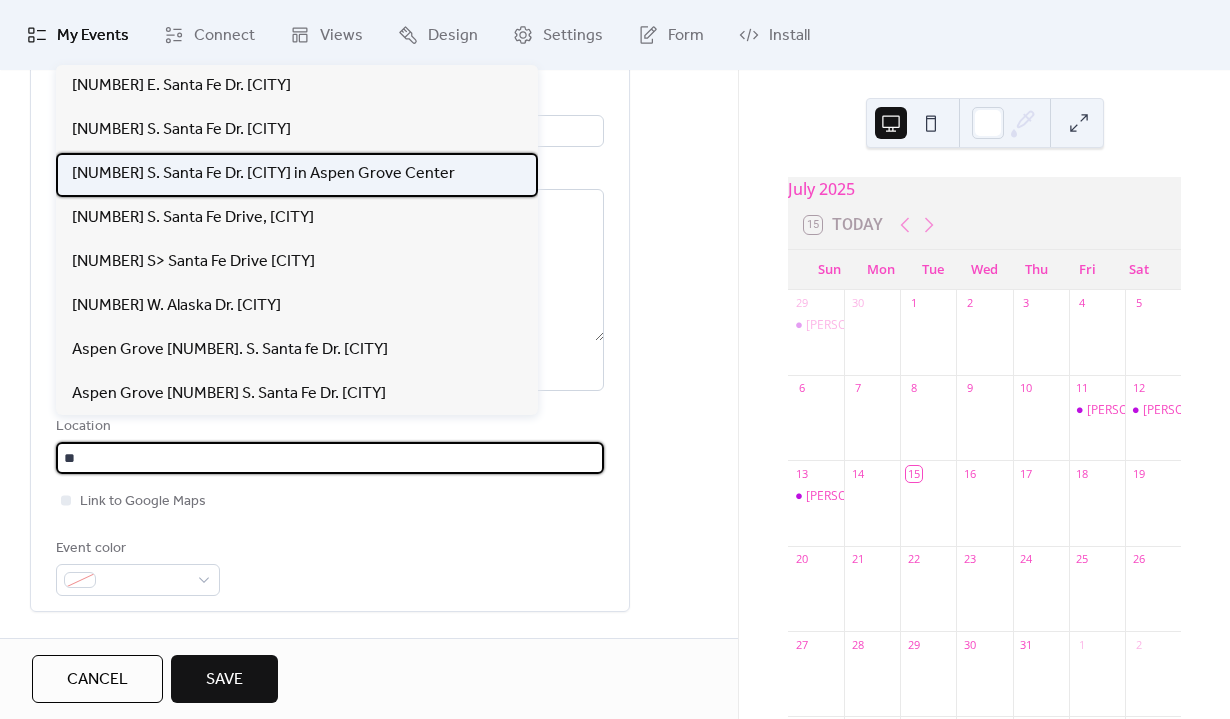 click on "[NUMBER] S. Santa Fe Dr. [CITY] in Aspen Grove Center" at bounding box center [263, 174] 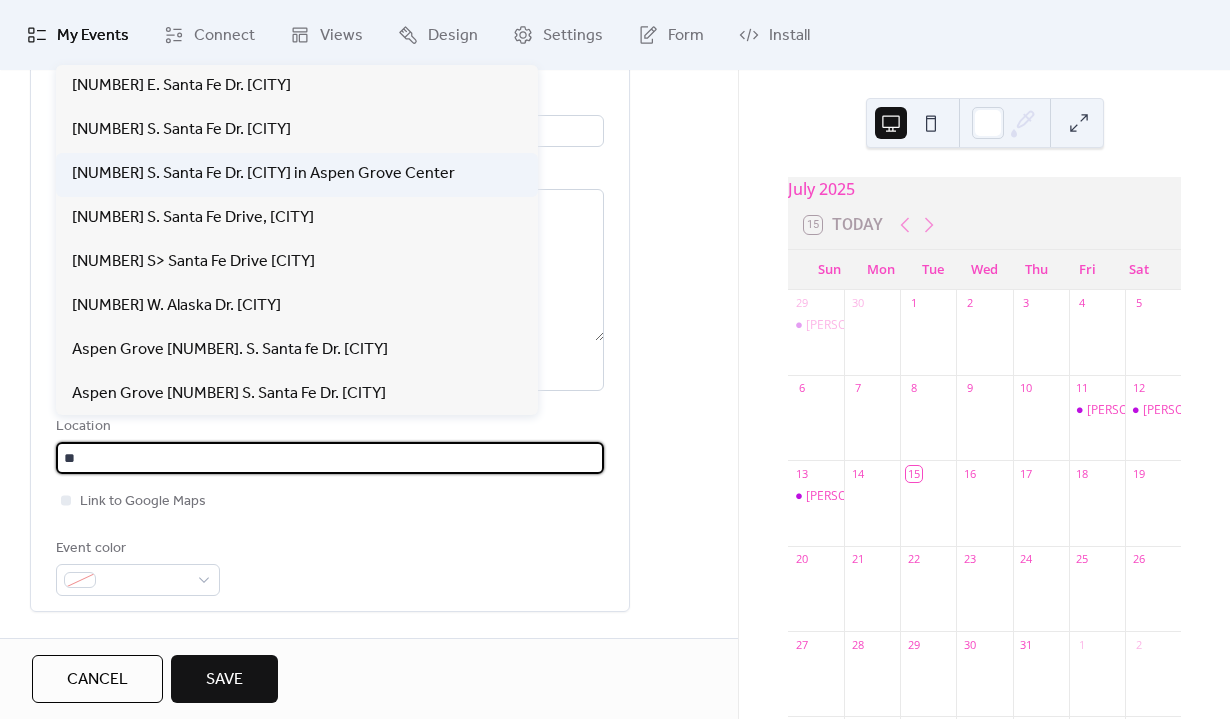 type on "**********" 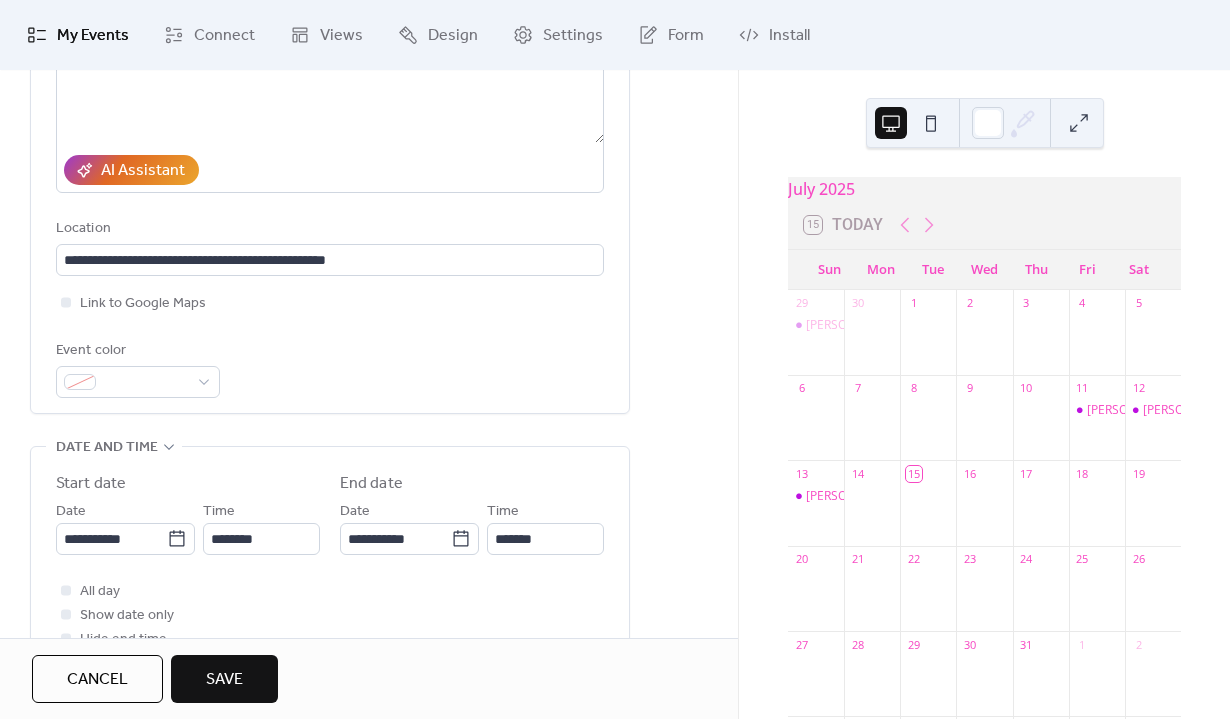 scroll, scrollTop: 340, scrollLeft: 0, axis: vertical 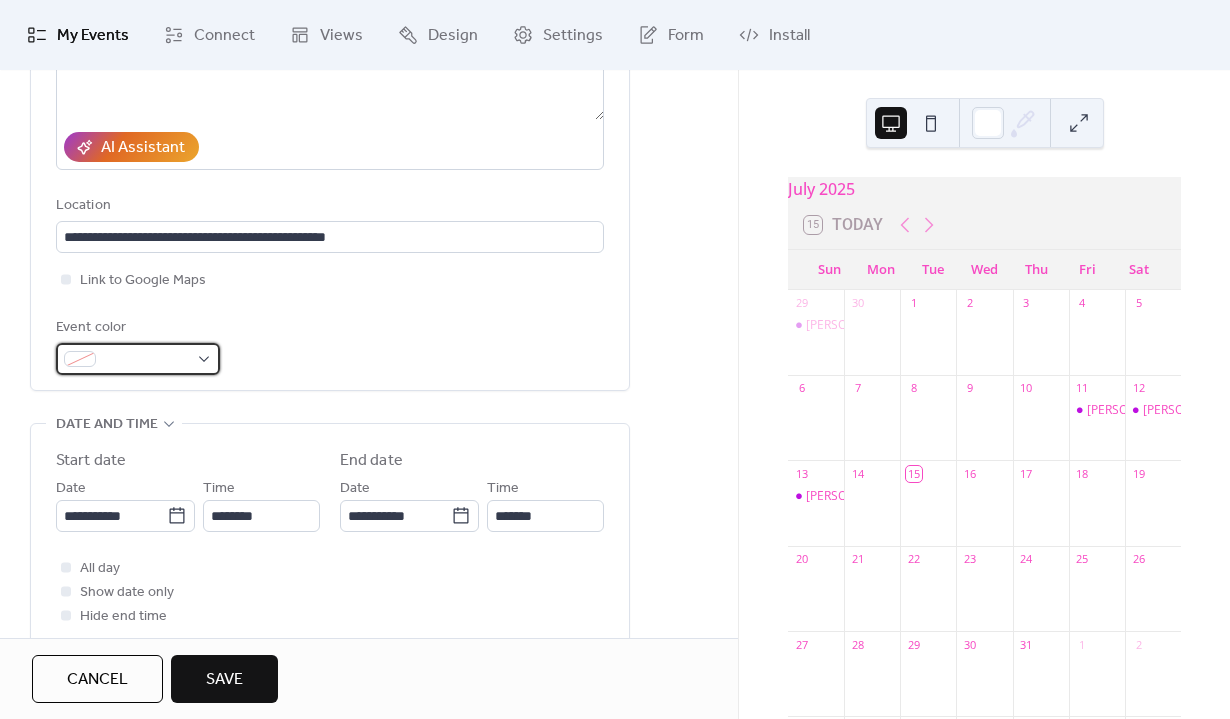click at bounding box center [138, 359] 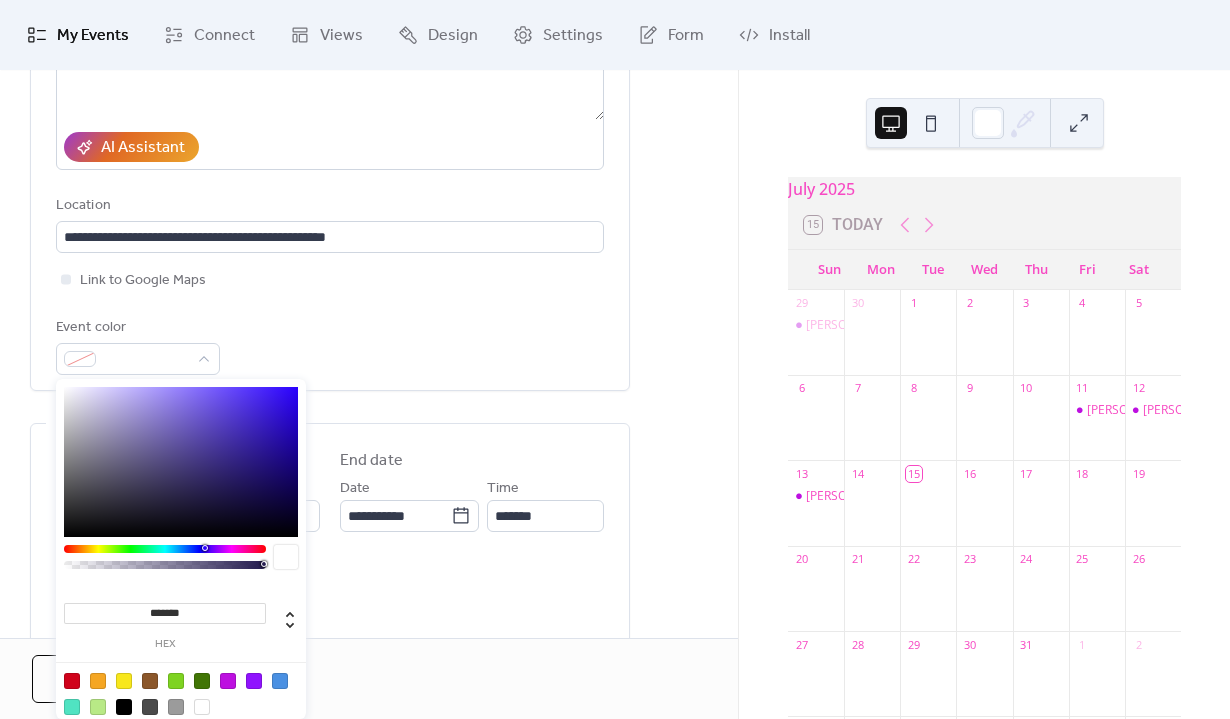 click at bounding box center (228, 681) 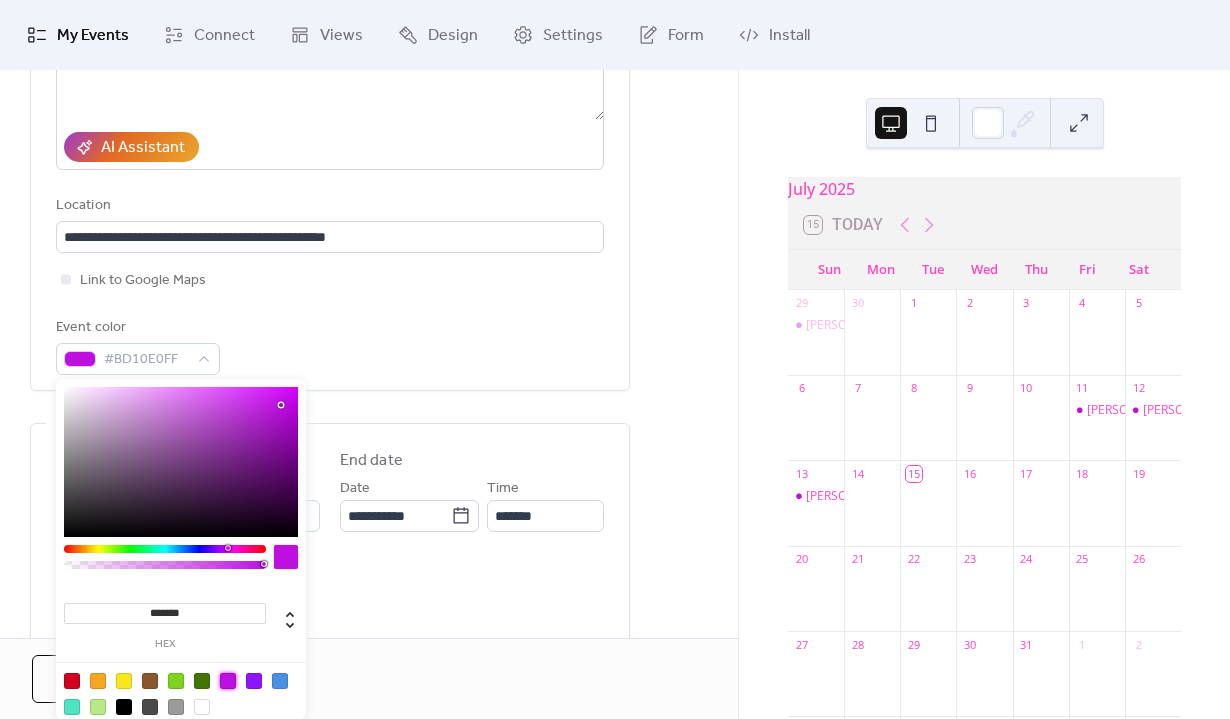 click on "**********" at bounding box center (330, 533) 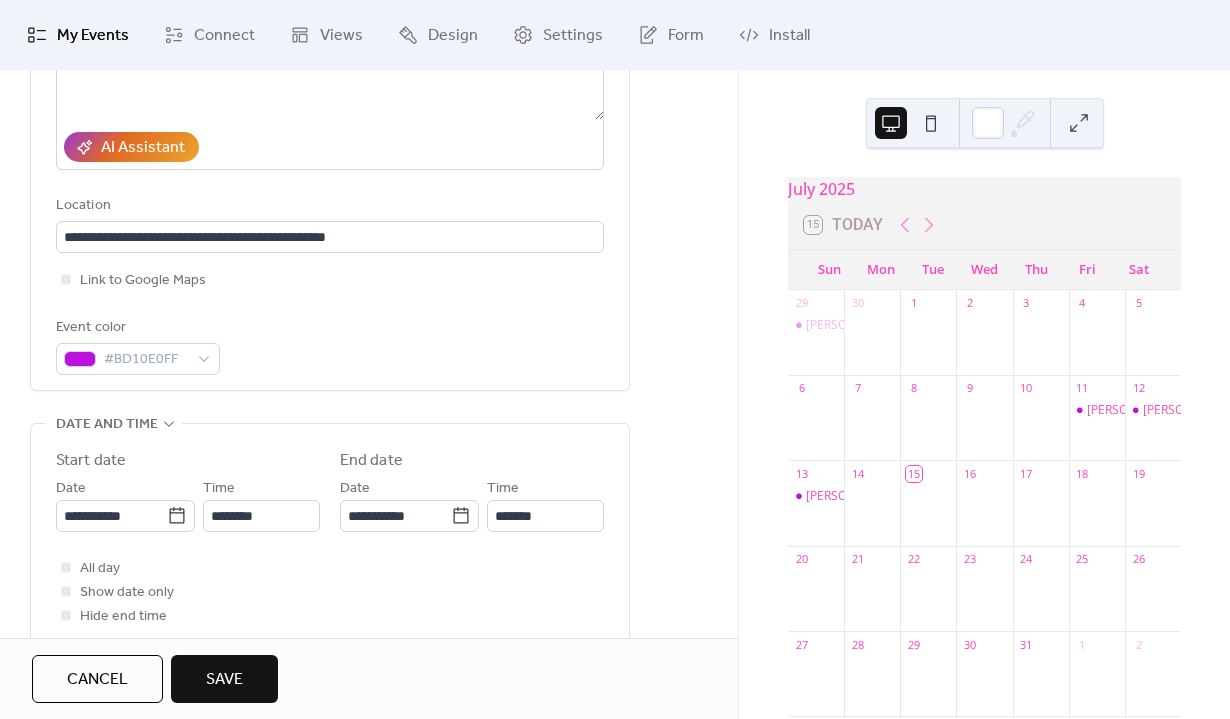 scroll, scrollTop: 447, scrollLeft: 0, axis: vertical 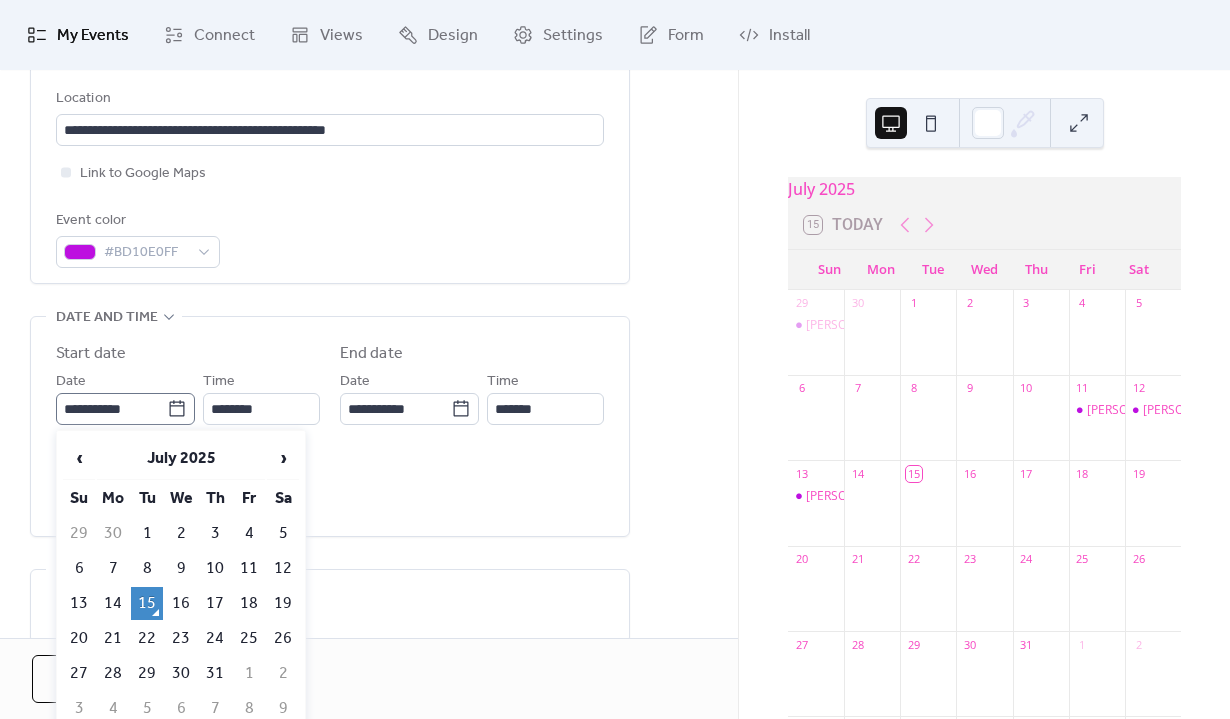 click 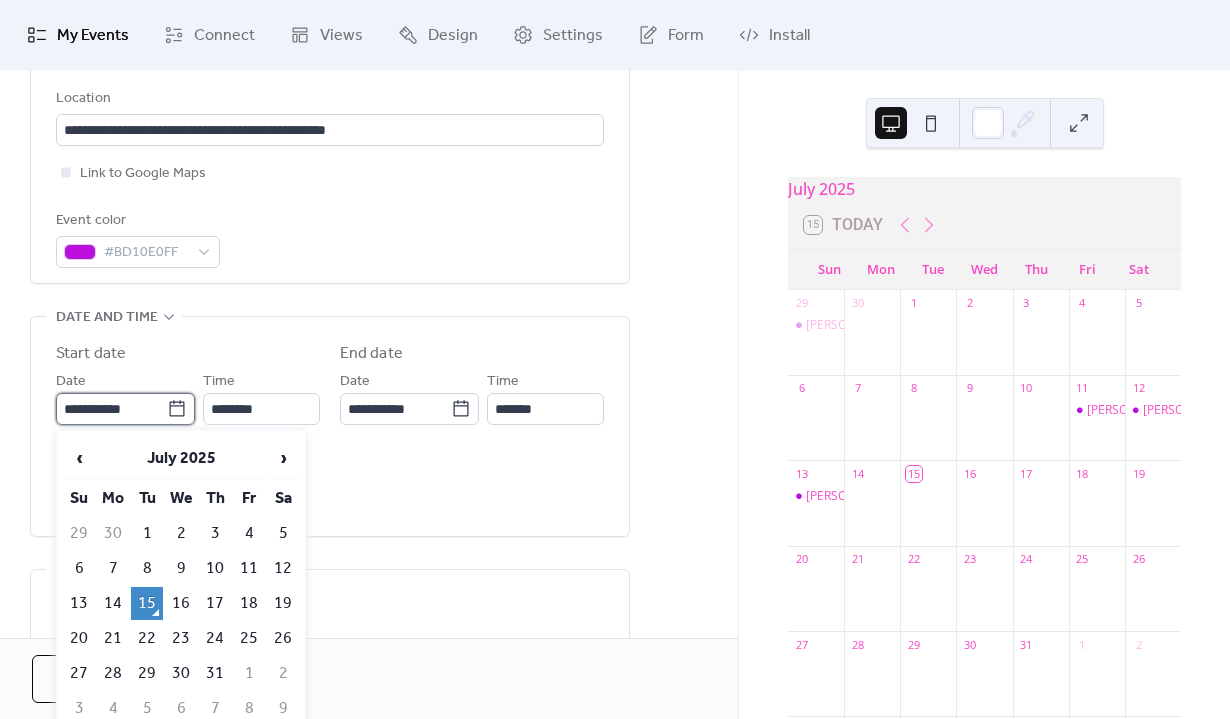 click on "**********" at bounding box center [111, 409] 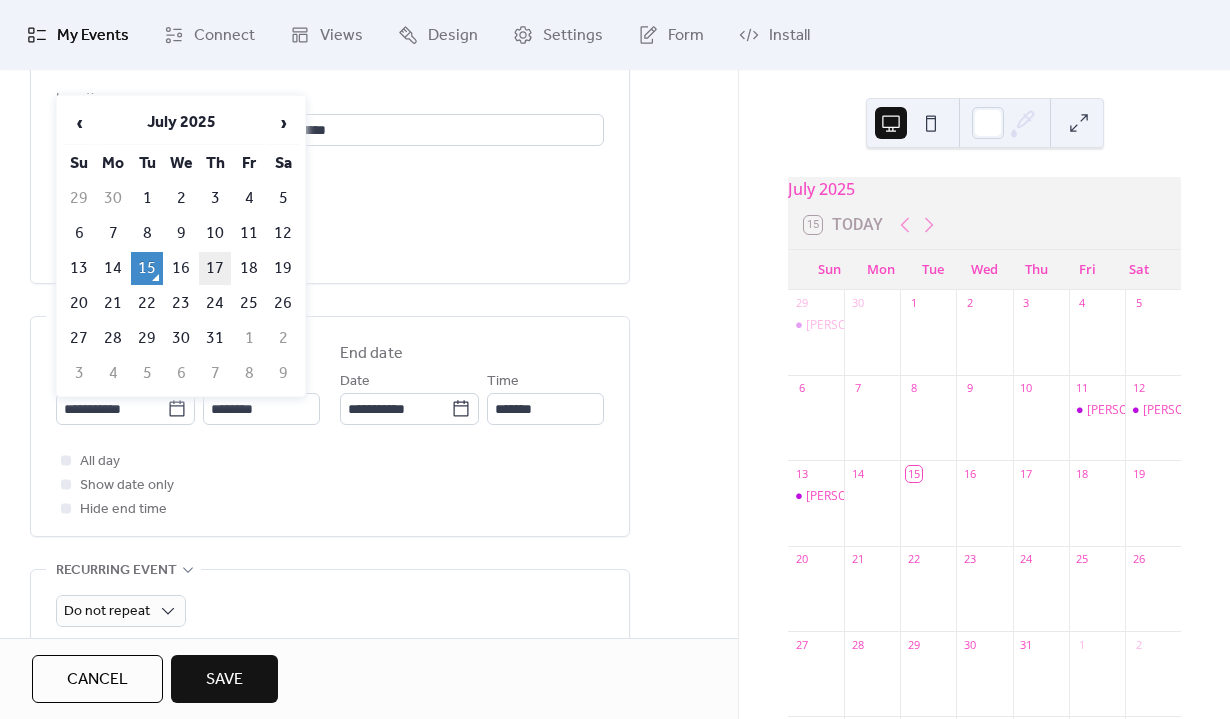 click on "17" at bounding box center (215, 268) 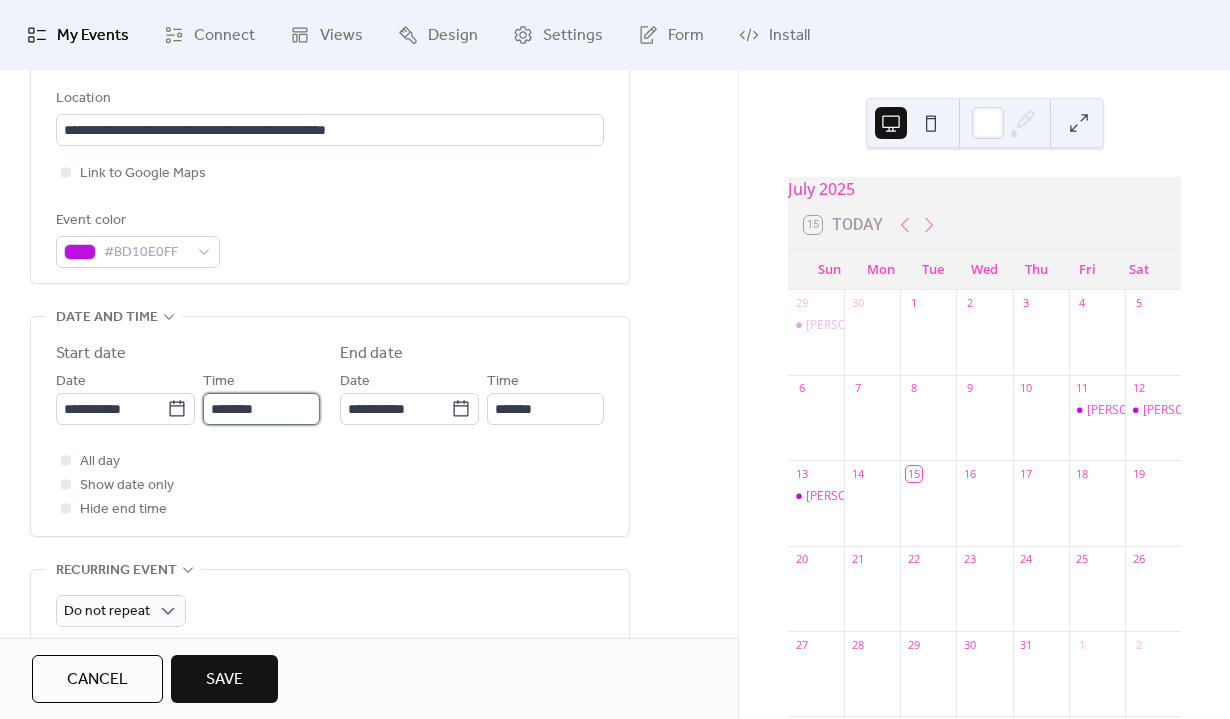 click on "********" at bounding box center [261, 409] 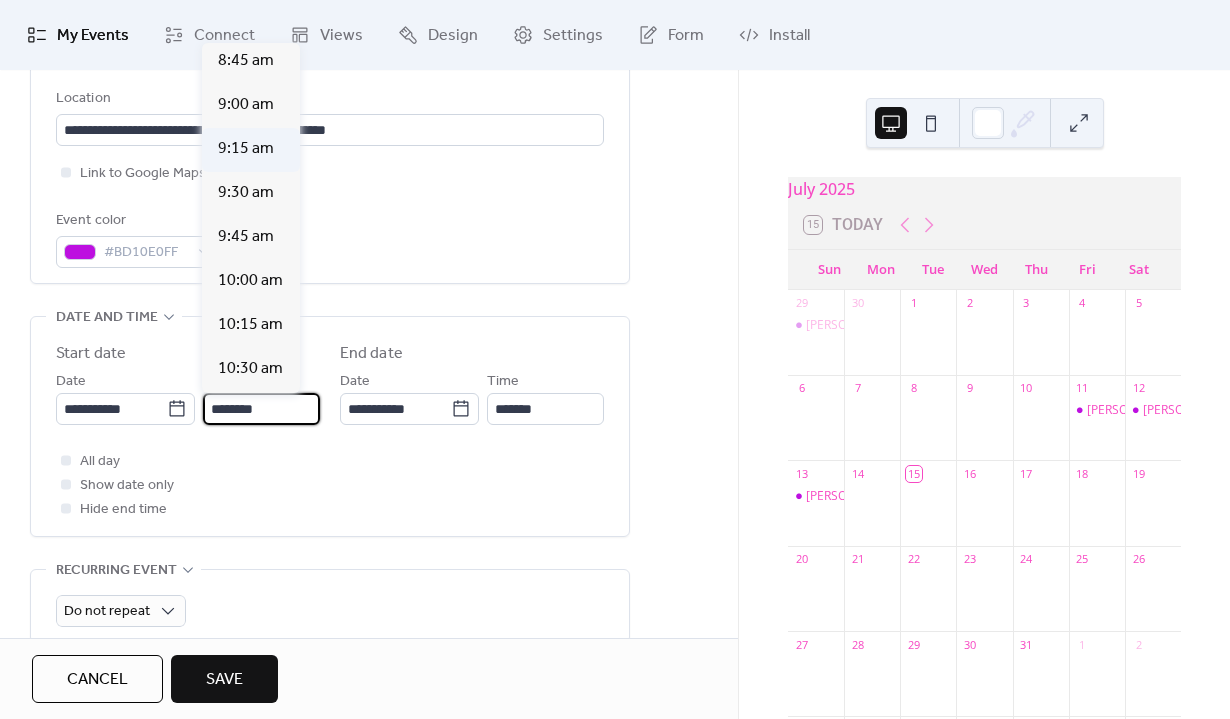 scroll, scrollTop: 1678, scrollLeft: 0, axis: vertical 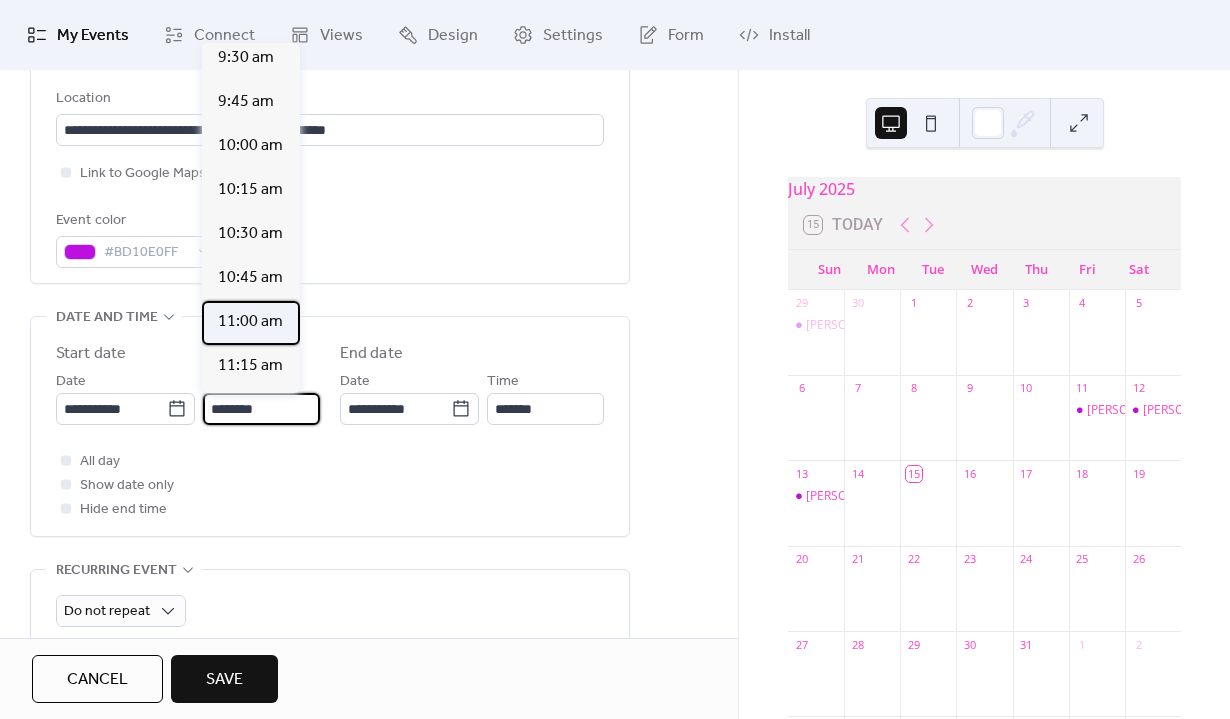 click on "11:00 am" at bounding box center [250, 322] 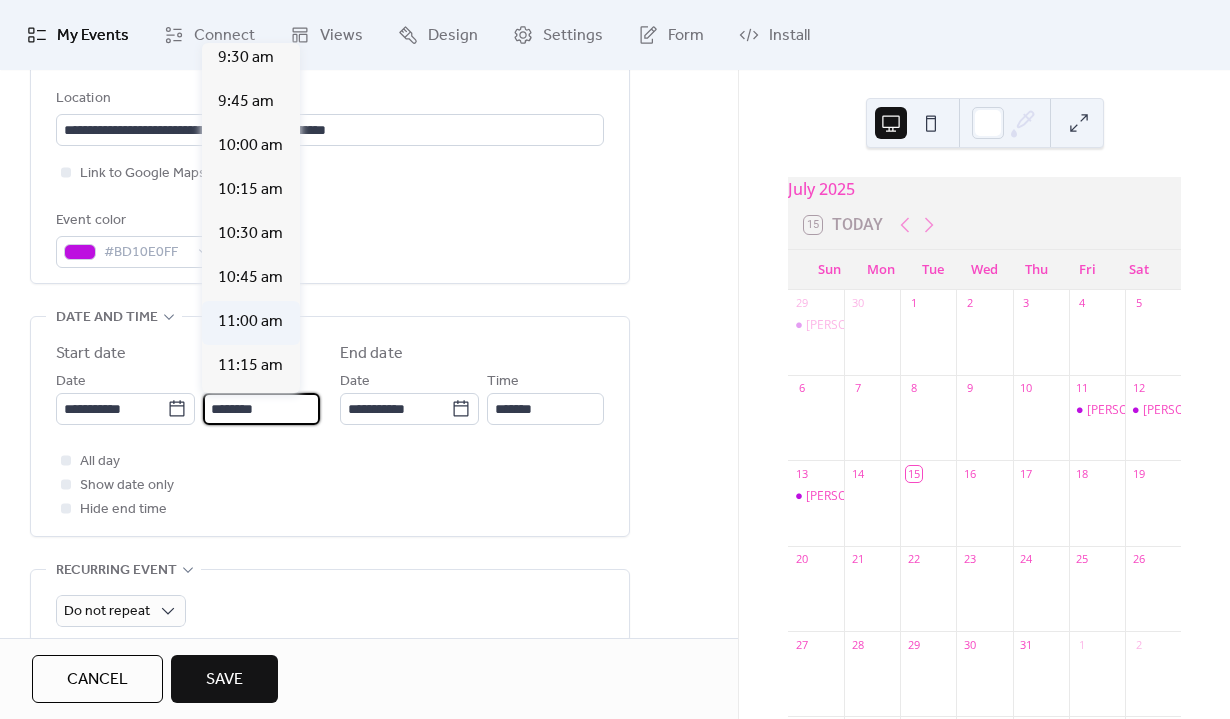 type on "********" 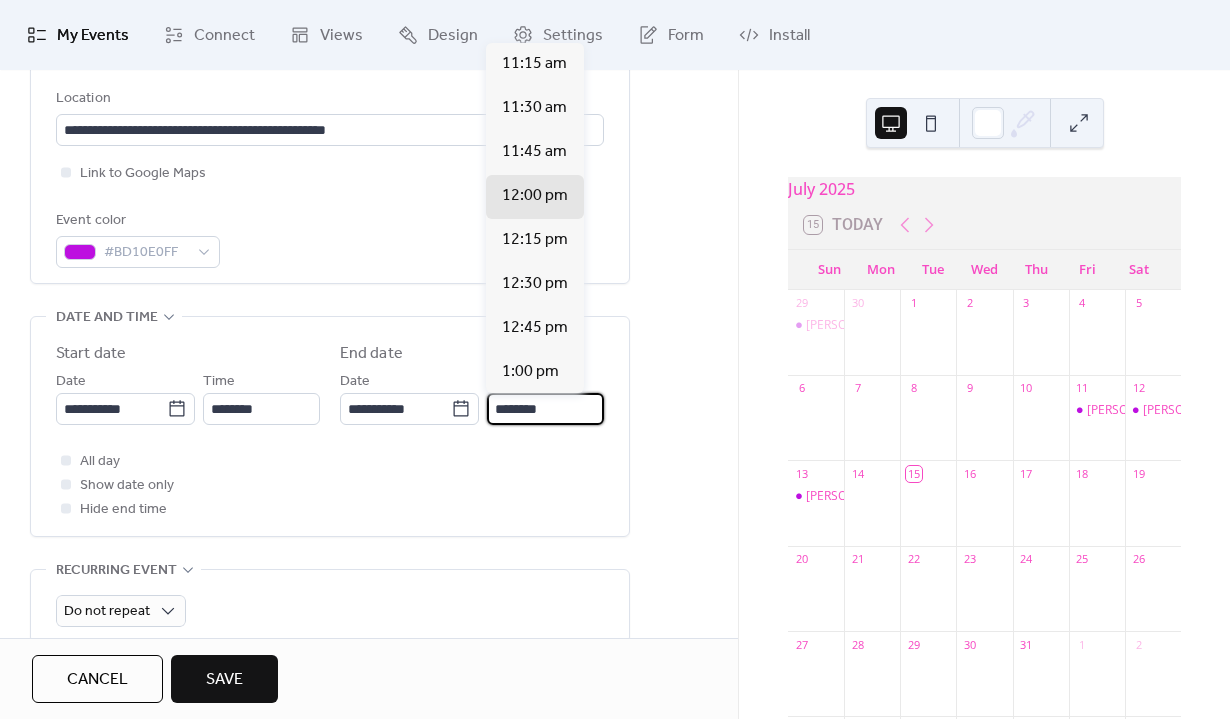click on "********" at bounding box center (545, 409) 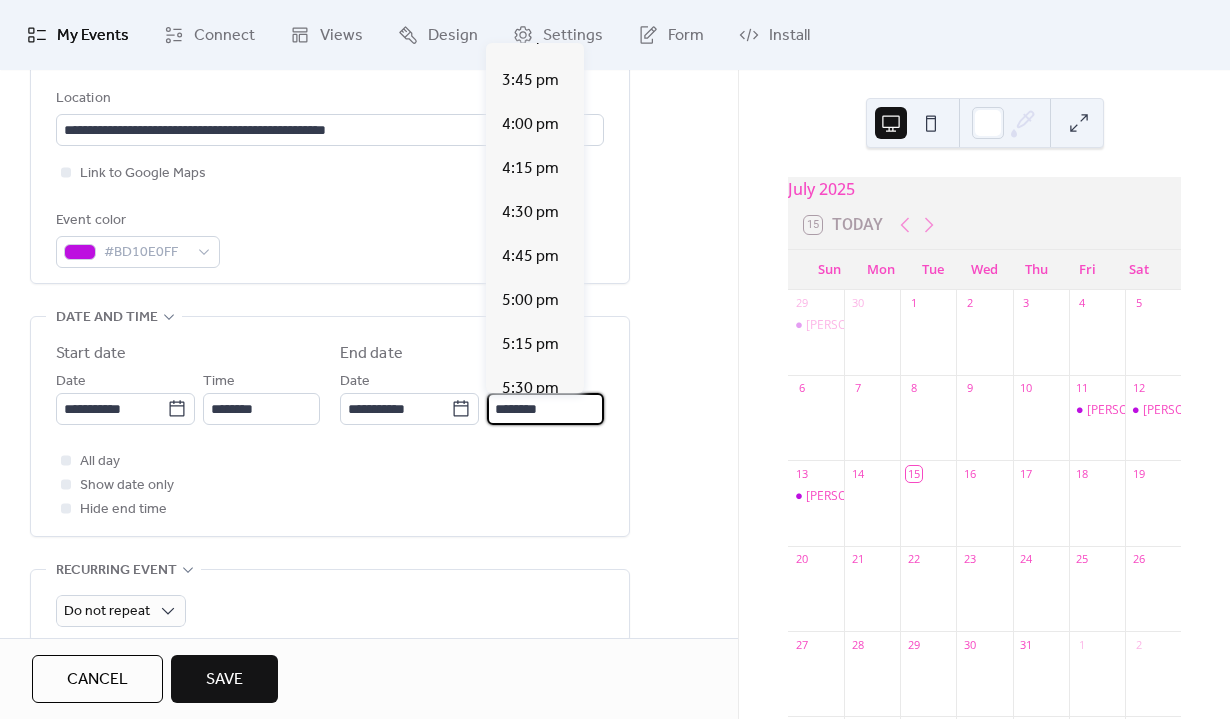 scroll, scrollTop: 777, scrollLeft: 0, axis: vertical 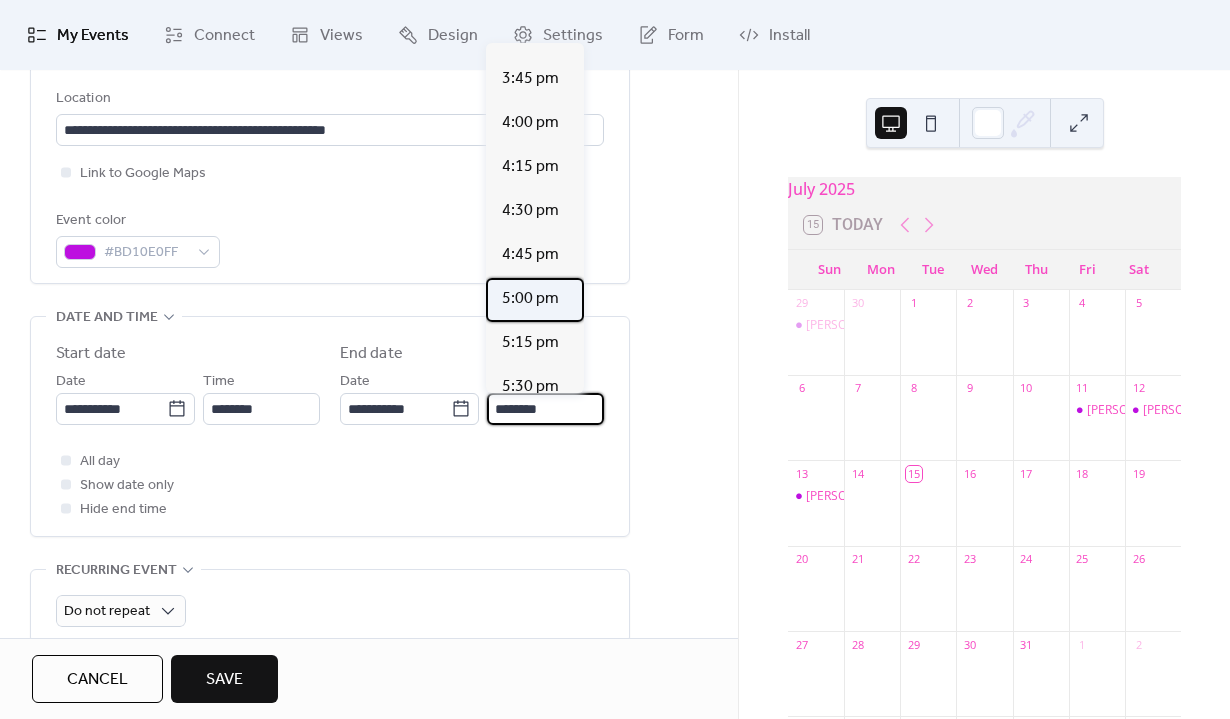 click on "5:00 pm" at bounding box center (530, 299) 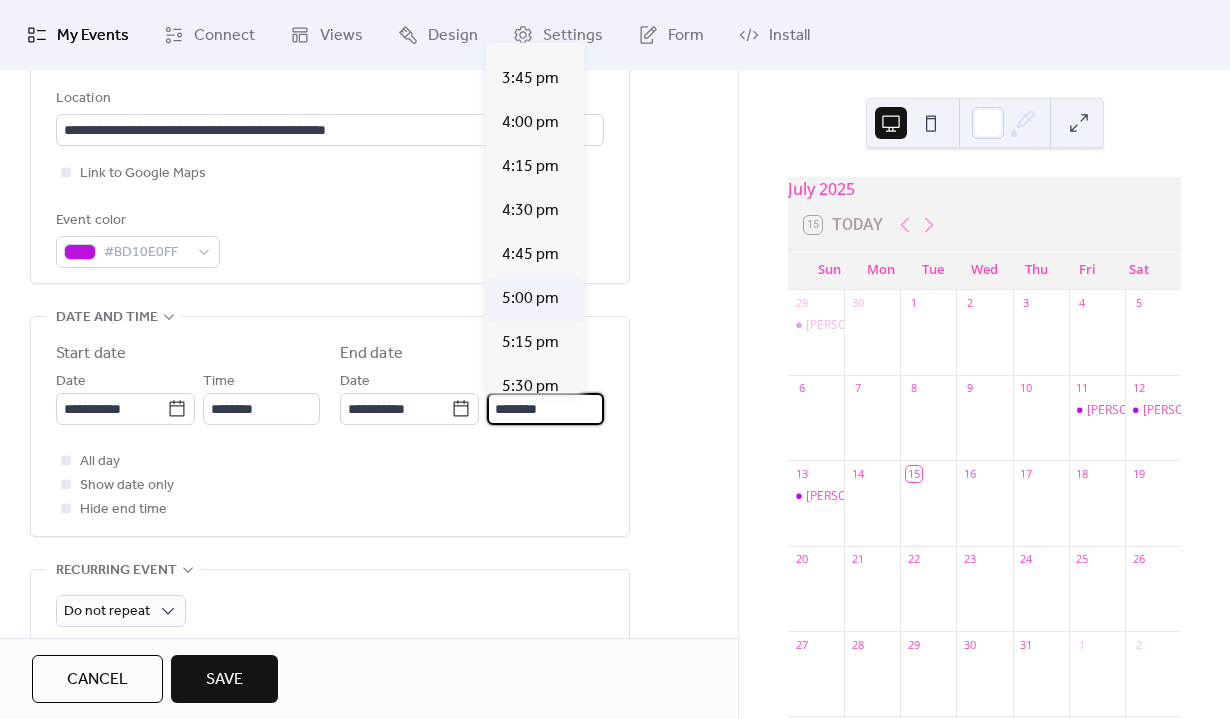 type on "*******" 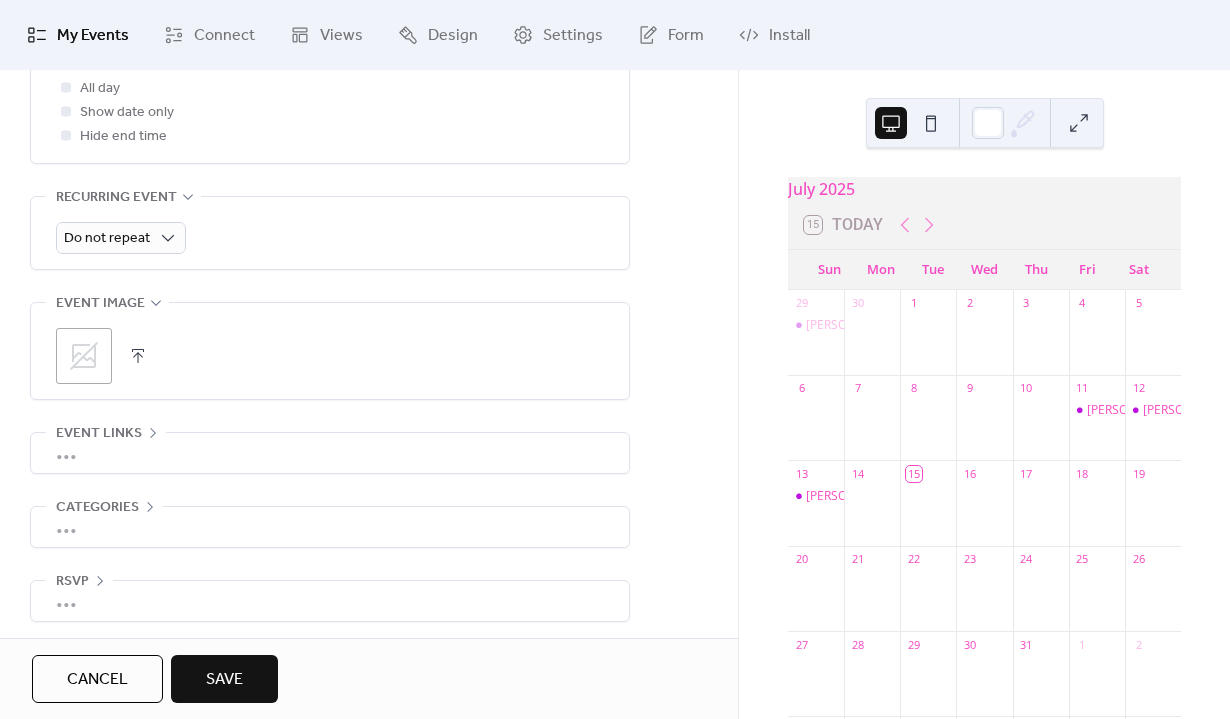 scroll, scrollTop: 828, scrollLeft: 0, axis: vertical 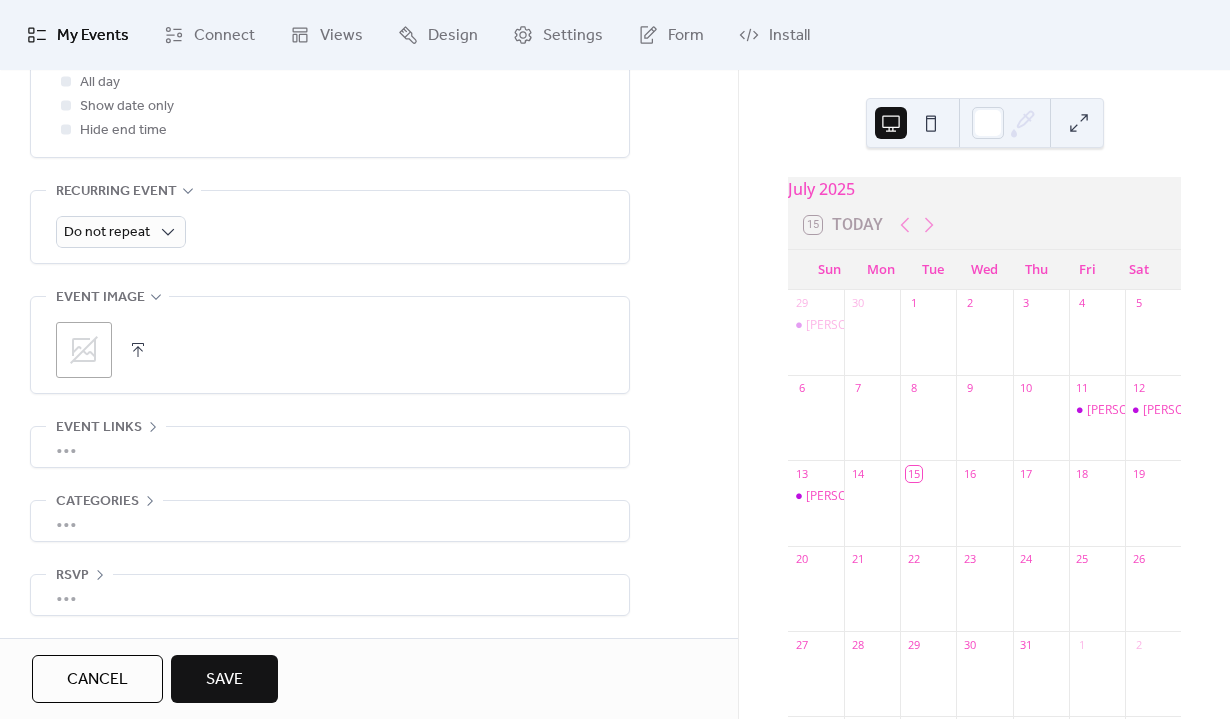 click on "Save" at bounding box center [224, 680] 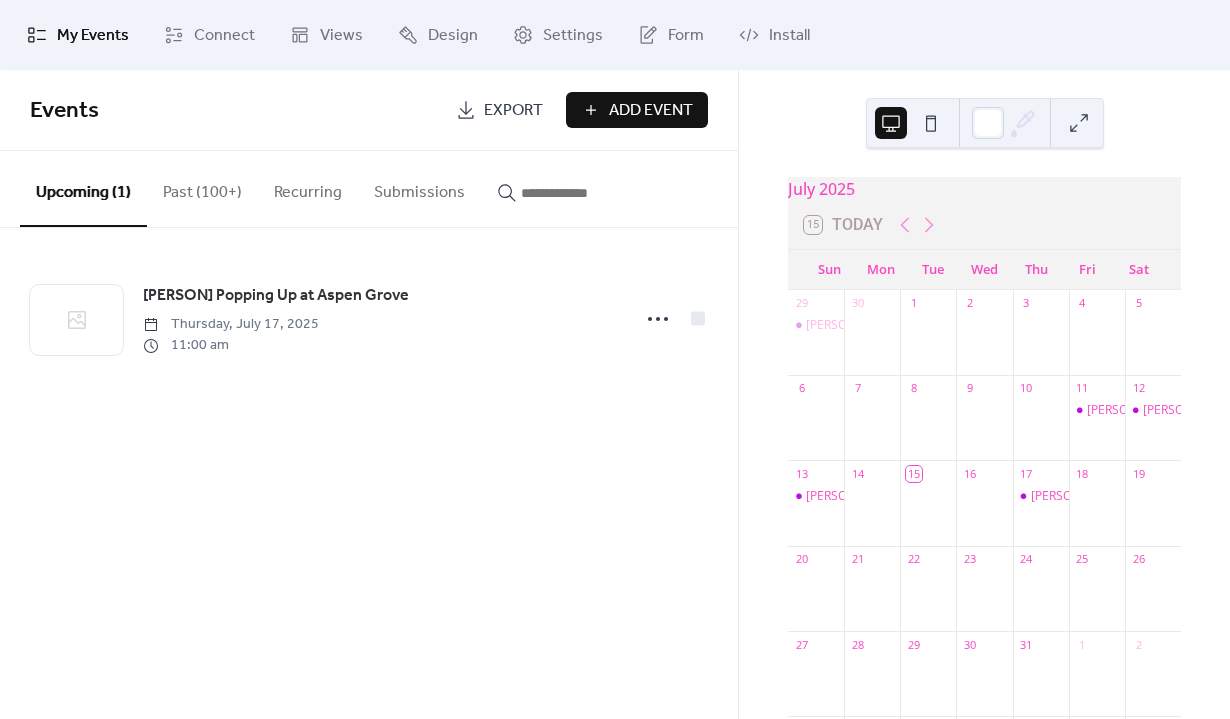 click on "Add Event" at bounding box center (651, 111) 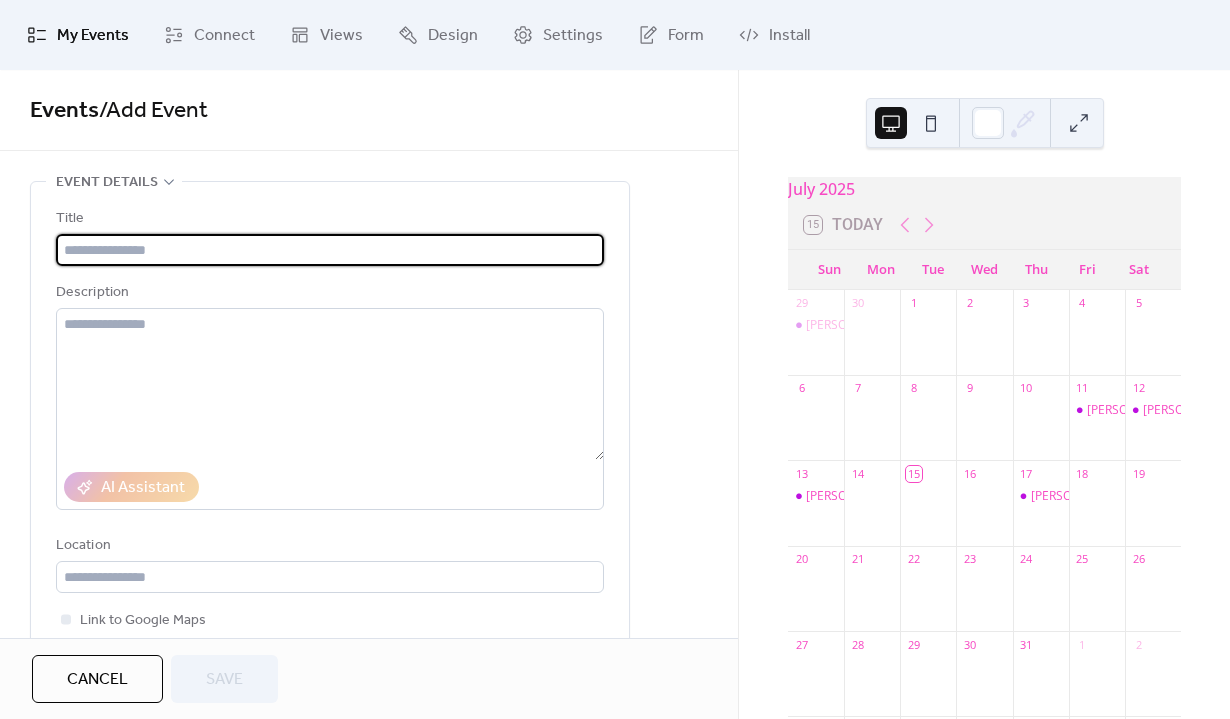 click on "Title Description AI Assistant Location Link to Google Maps Event color" at bounding box center (330, 461) 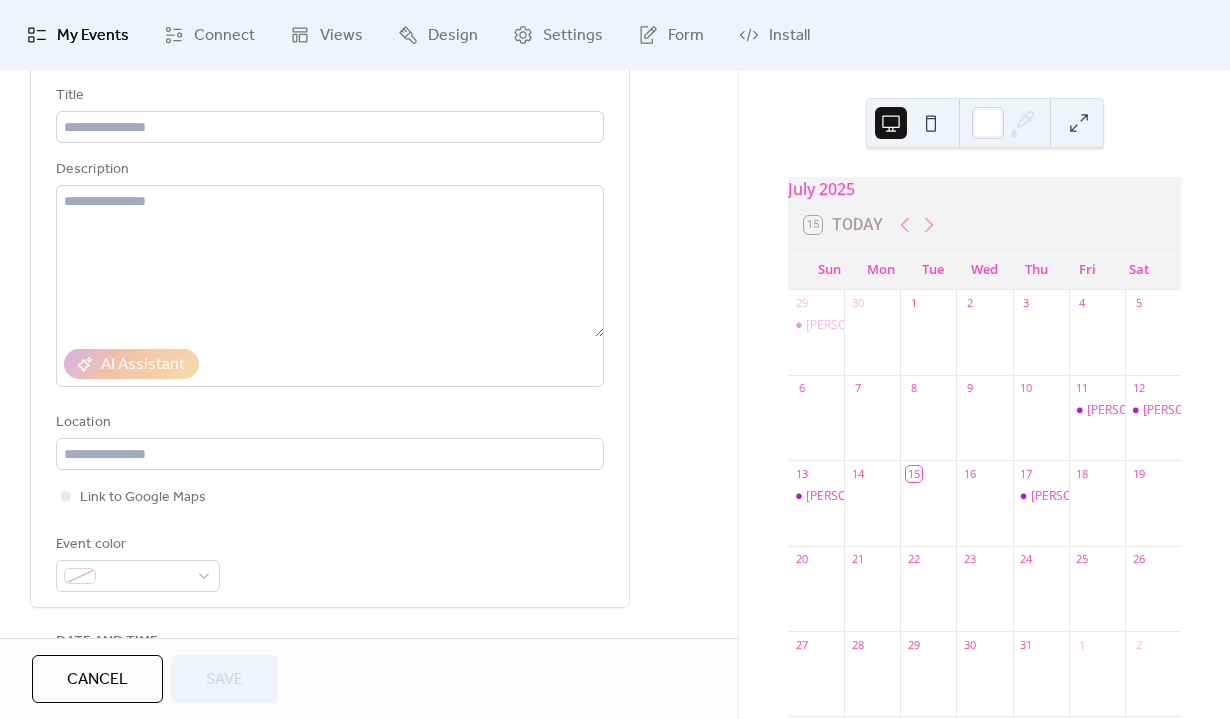 scroll, scrollTop: 0, scrollLeft: 0, axis: both 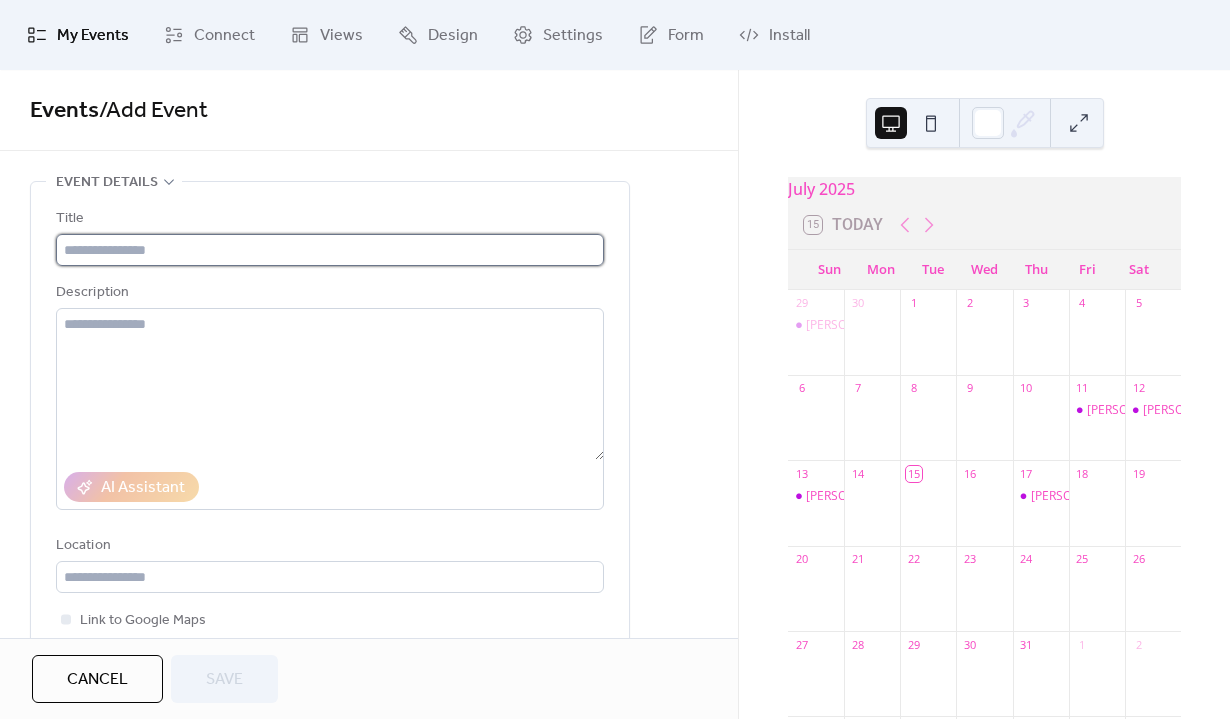 click at bounding box center [330, 250] 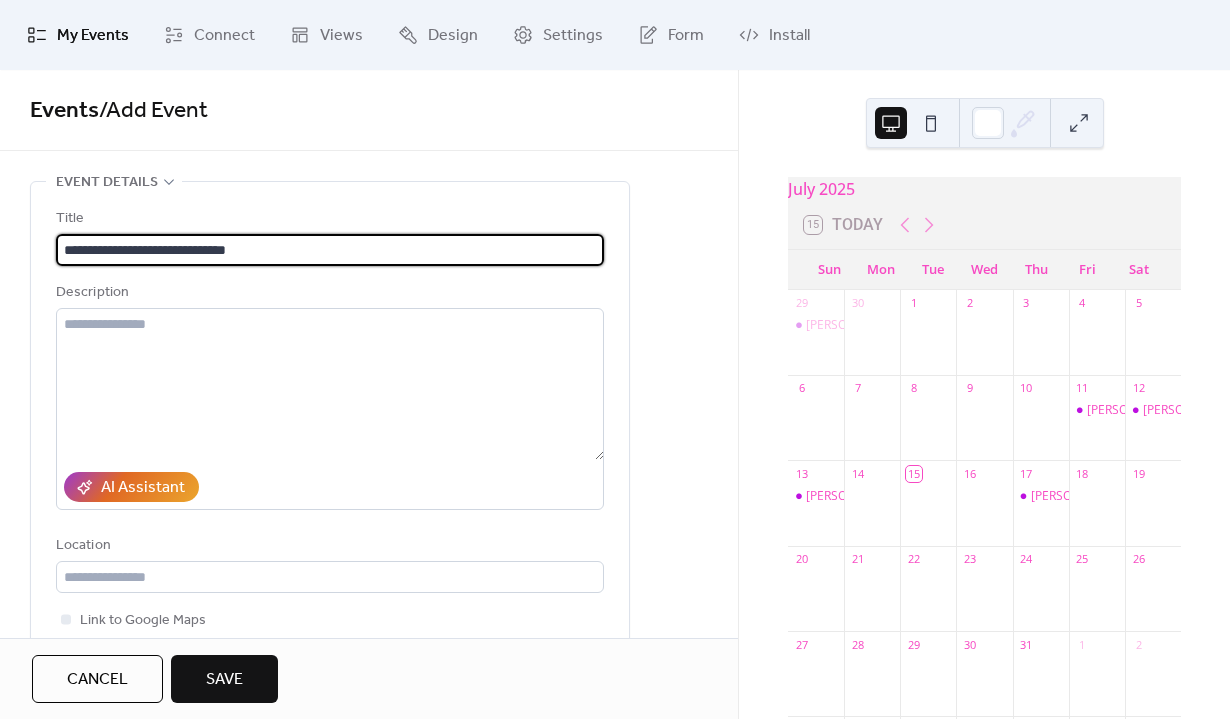 scroll, scrollTop: 177, scrollLeft: 0, axis: vertical 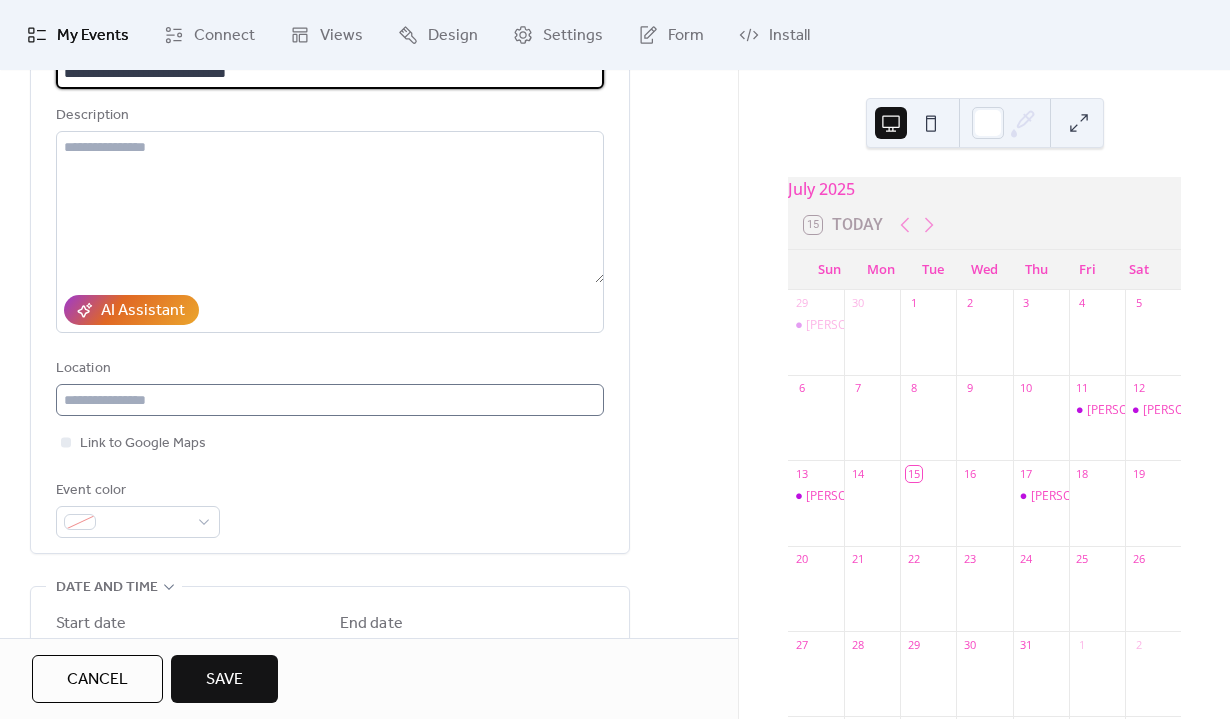 type on "**********" 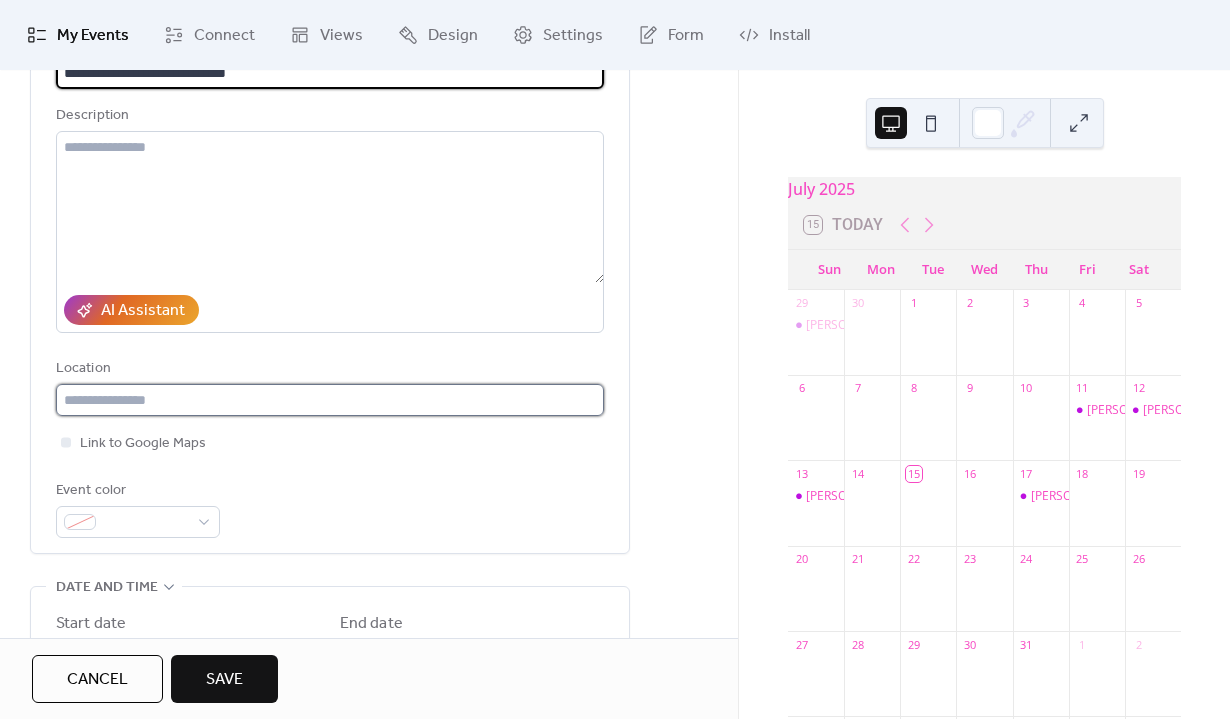 click at bounding box center (330, 400) 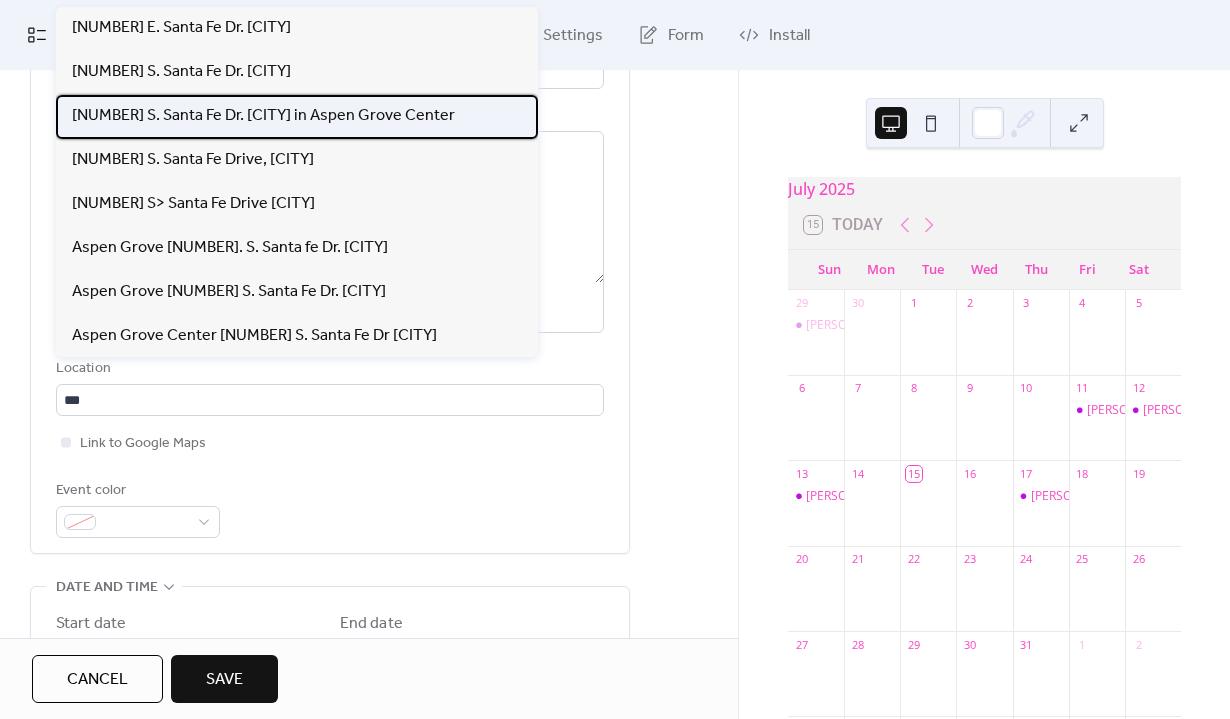 click on "[NUMBER] S. Santa Fe Dr. [CITY] in Aspen Grove Center" at bounding box center (263, 116) 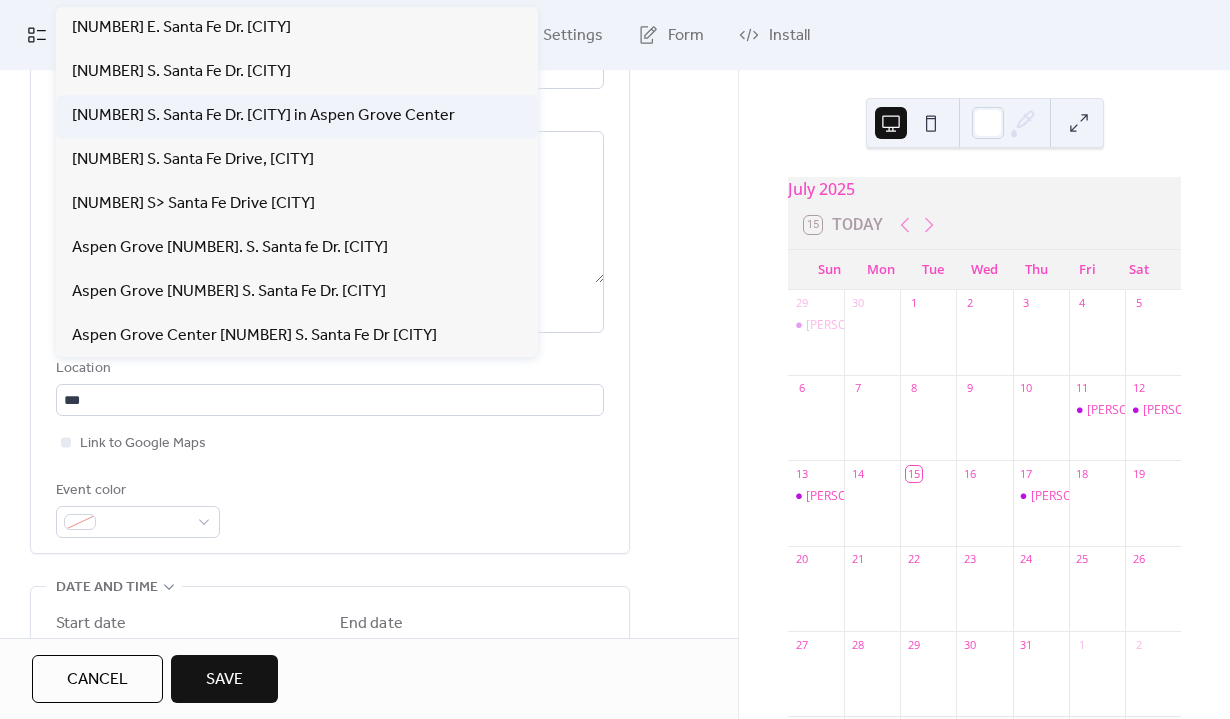 type on "**********" 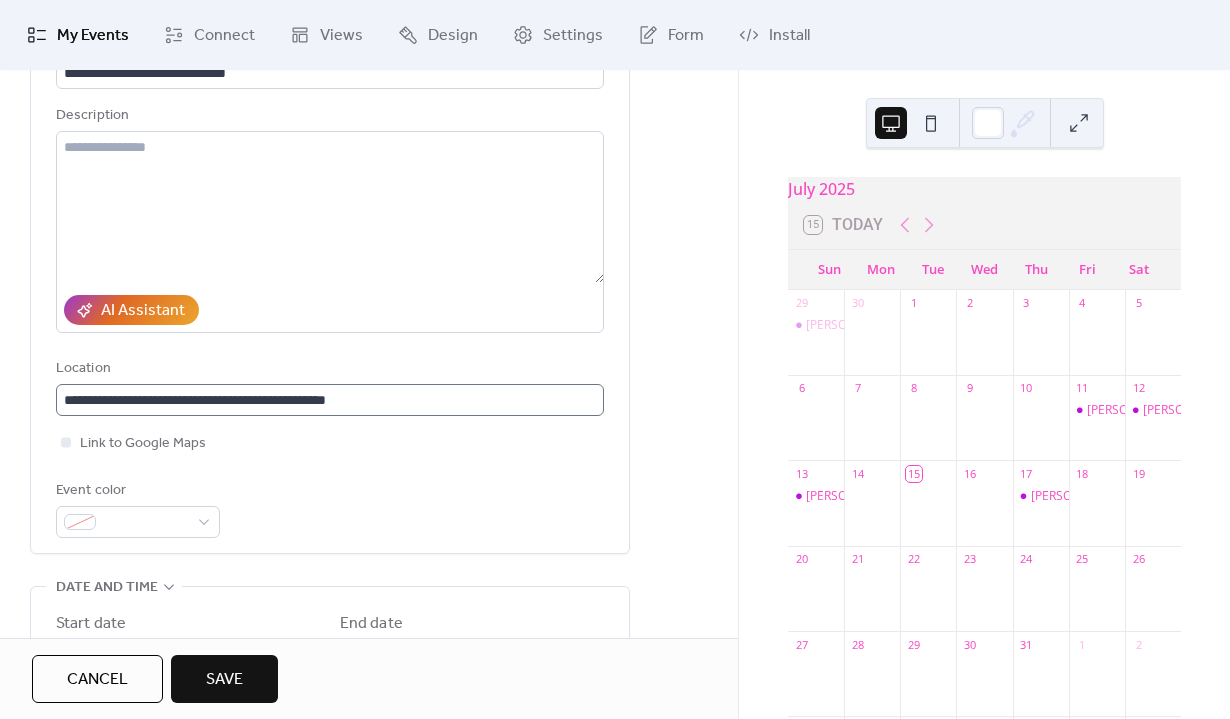 scroll, scrollTop: 1, scrollLeft: 0, axis: vertical 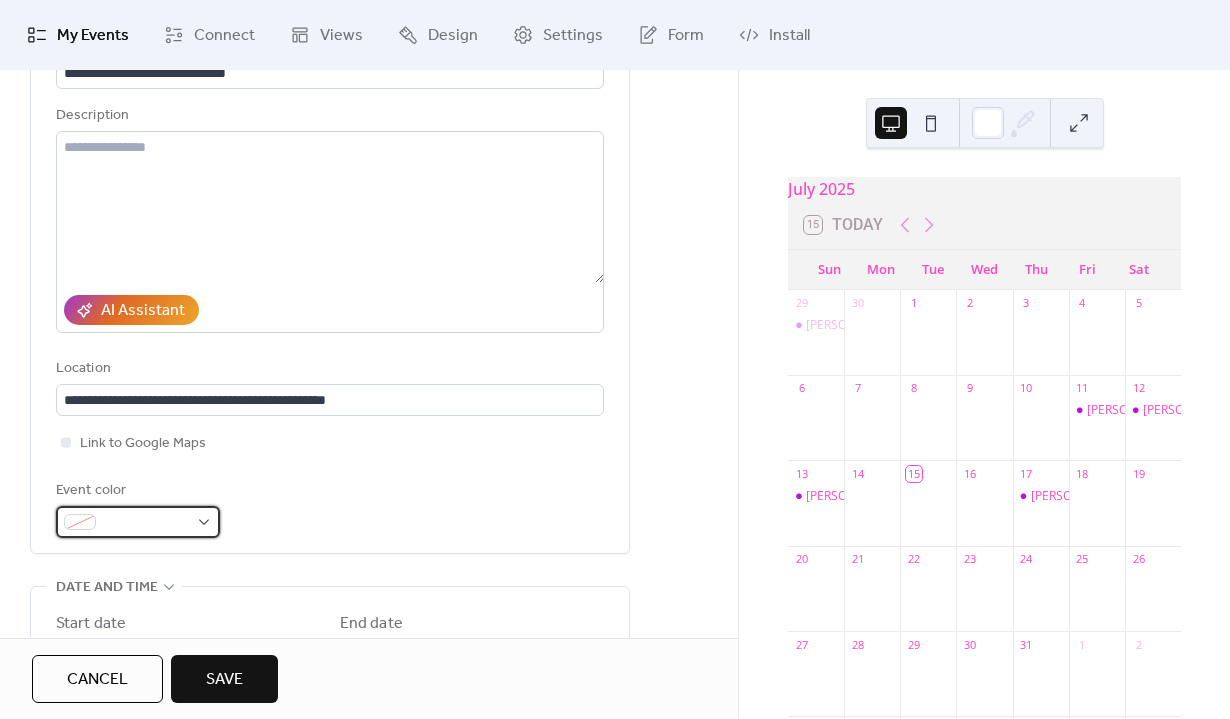 click at bounding box center [138, 522] 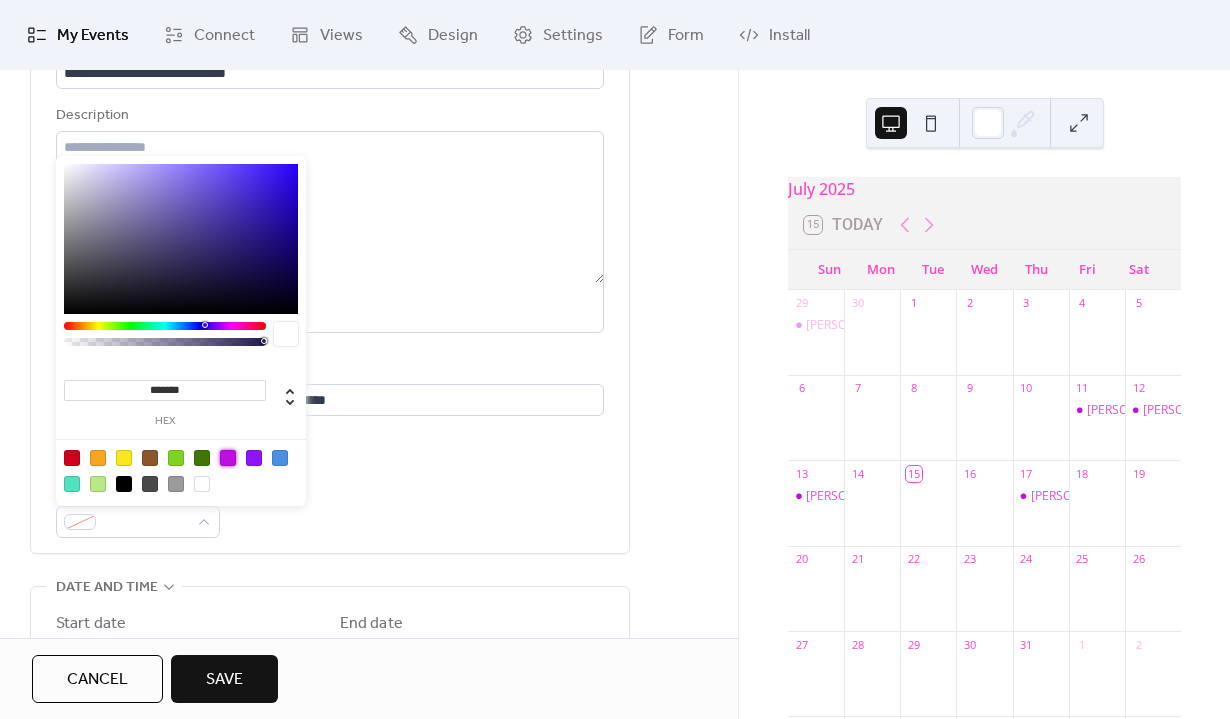 click at bounding box center (228, 458) 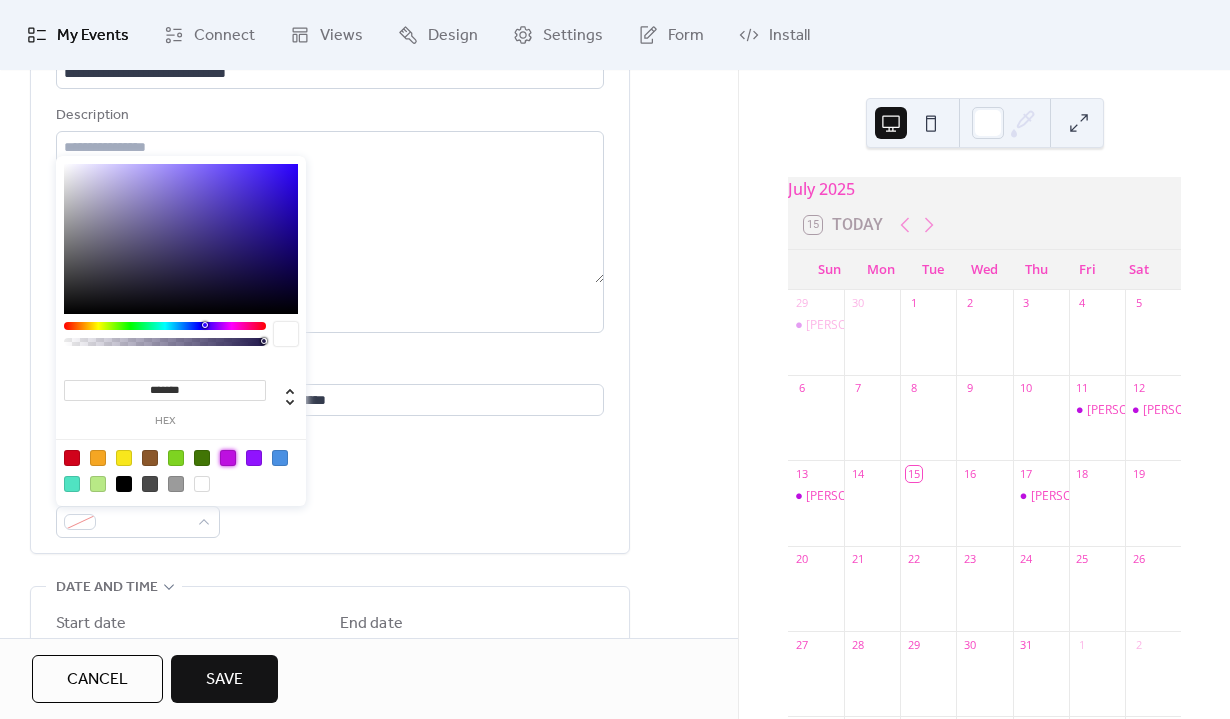 type on "*******" 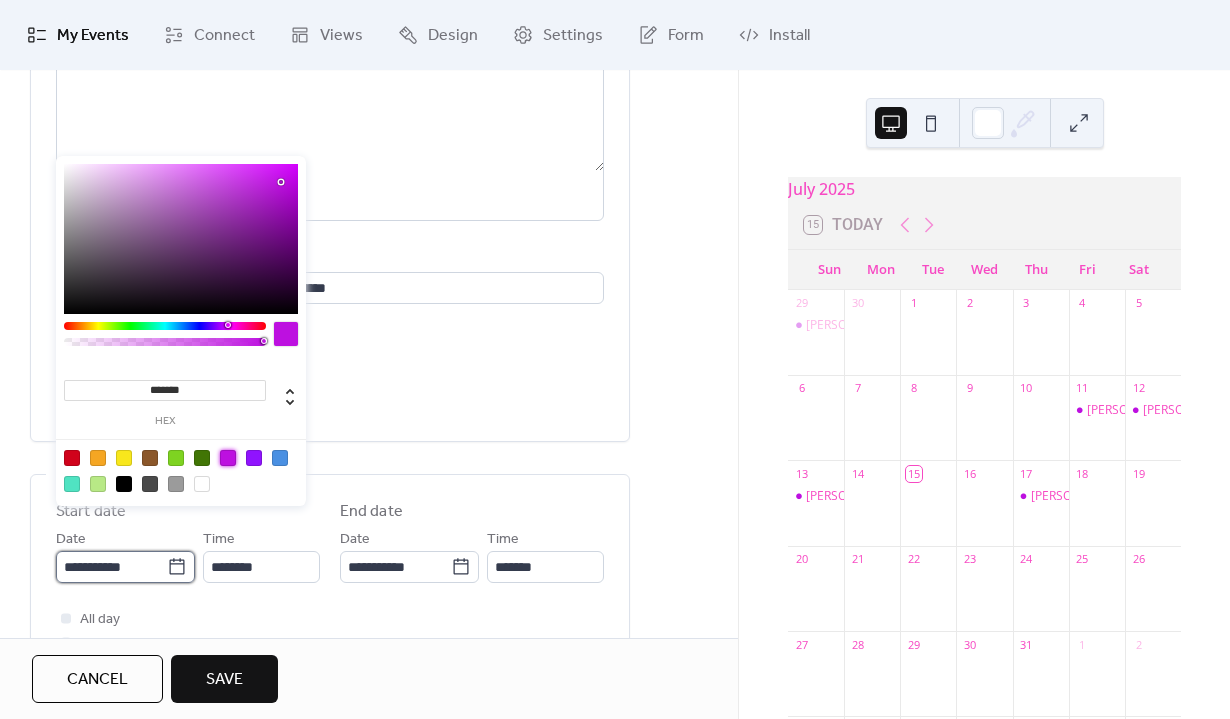 click on "**********" at bounding box center (111, 567) 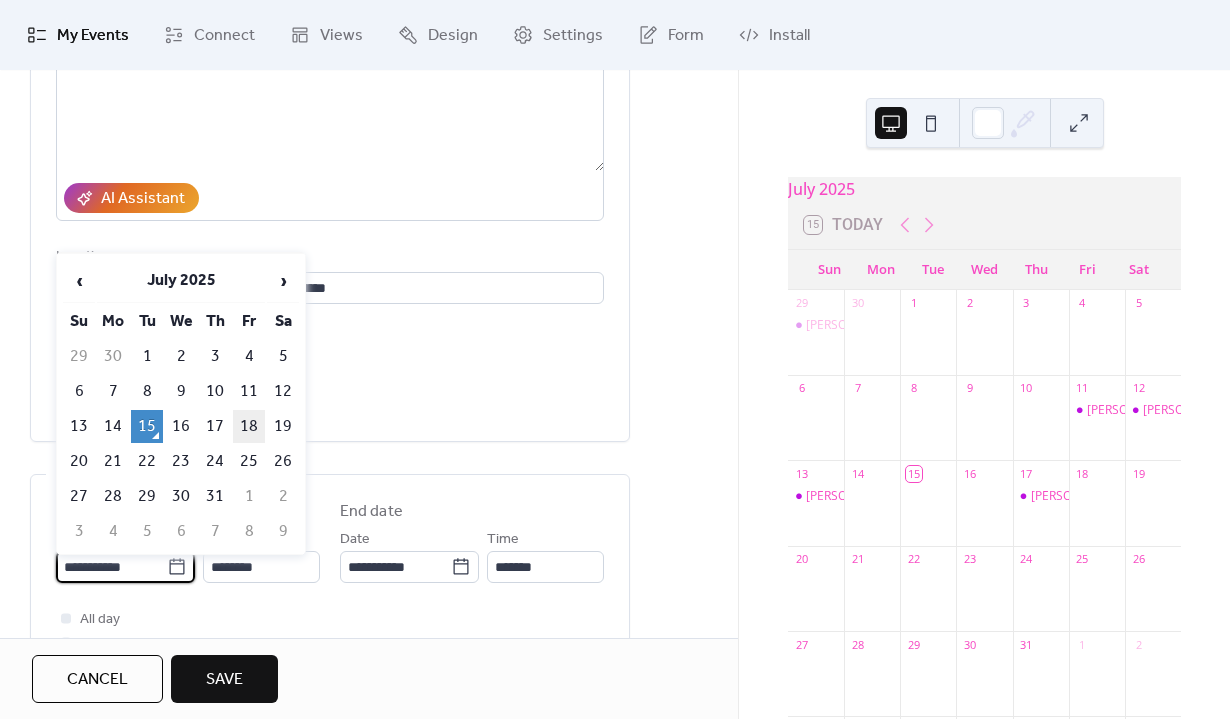 click on "18" at bounding box center [249, 426] 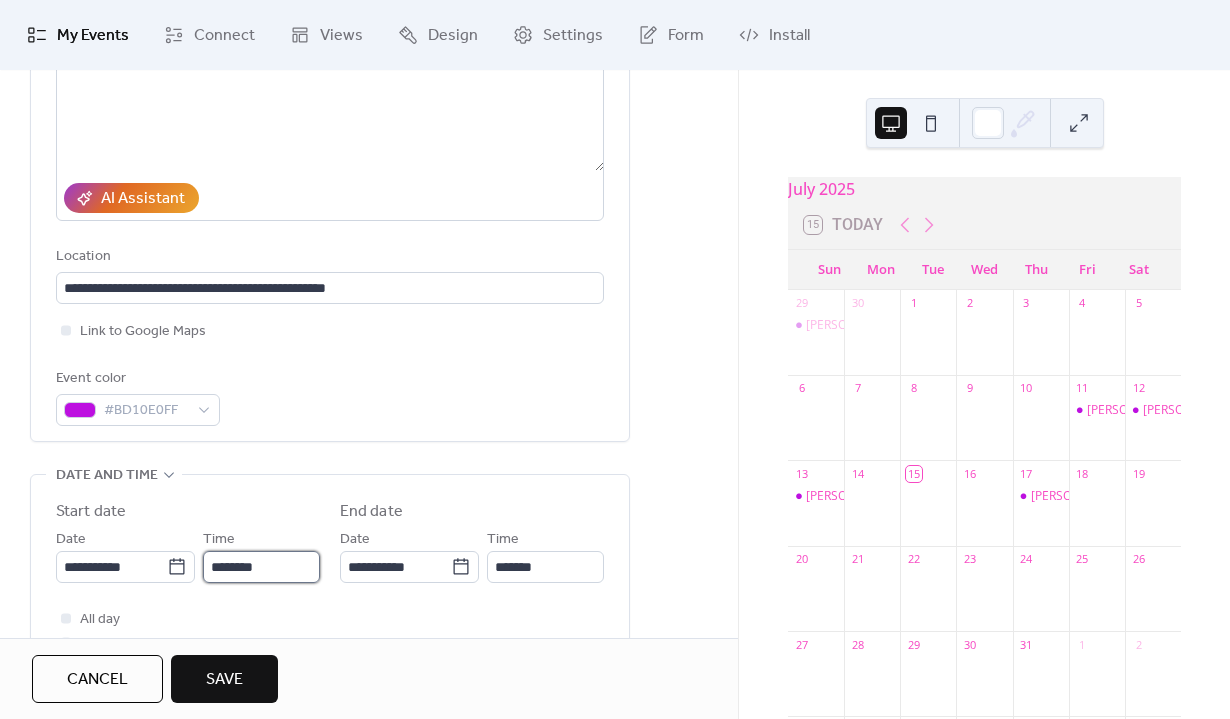 click on "********" at bounding box center [261, 567] 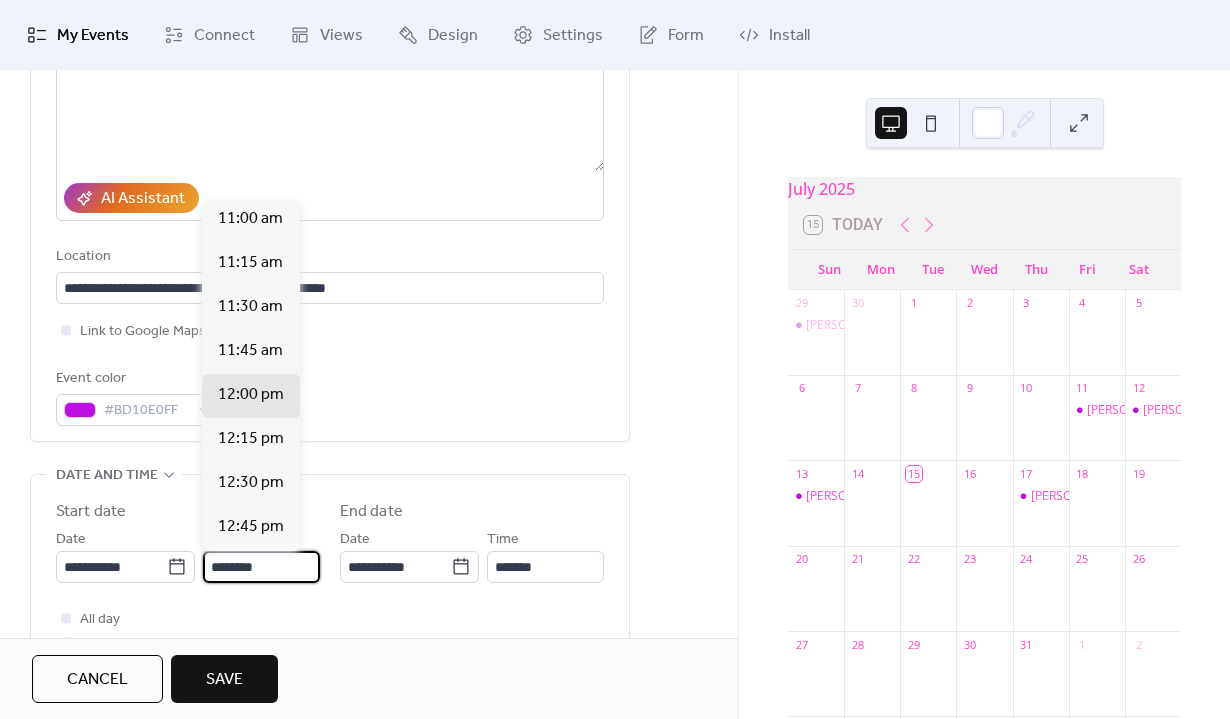 scroll, scrollTop: 1945, scrollLeft: 0, axis: vertical 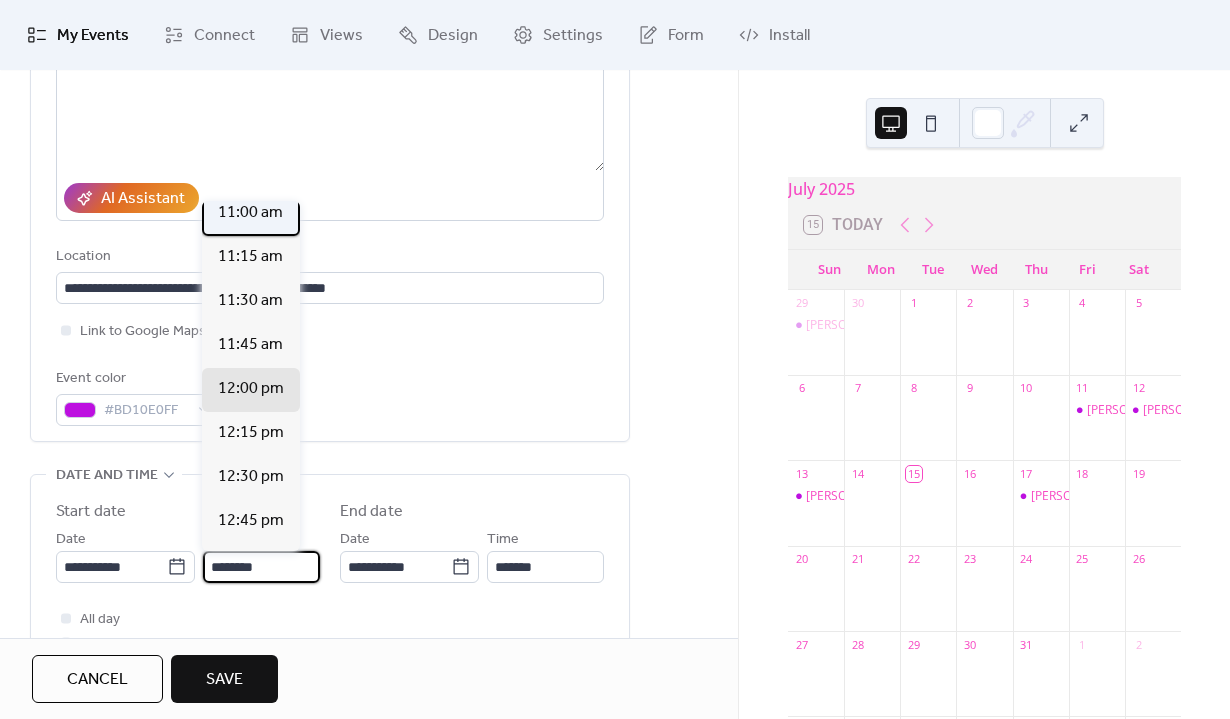 click on "11:00 am" at bounding box center (250, 213) 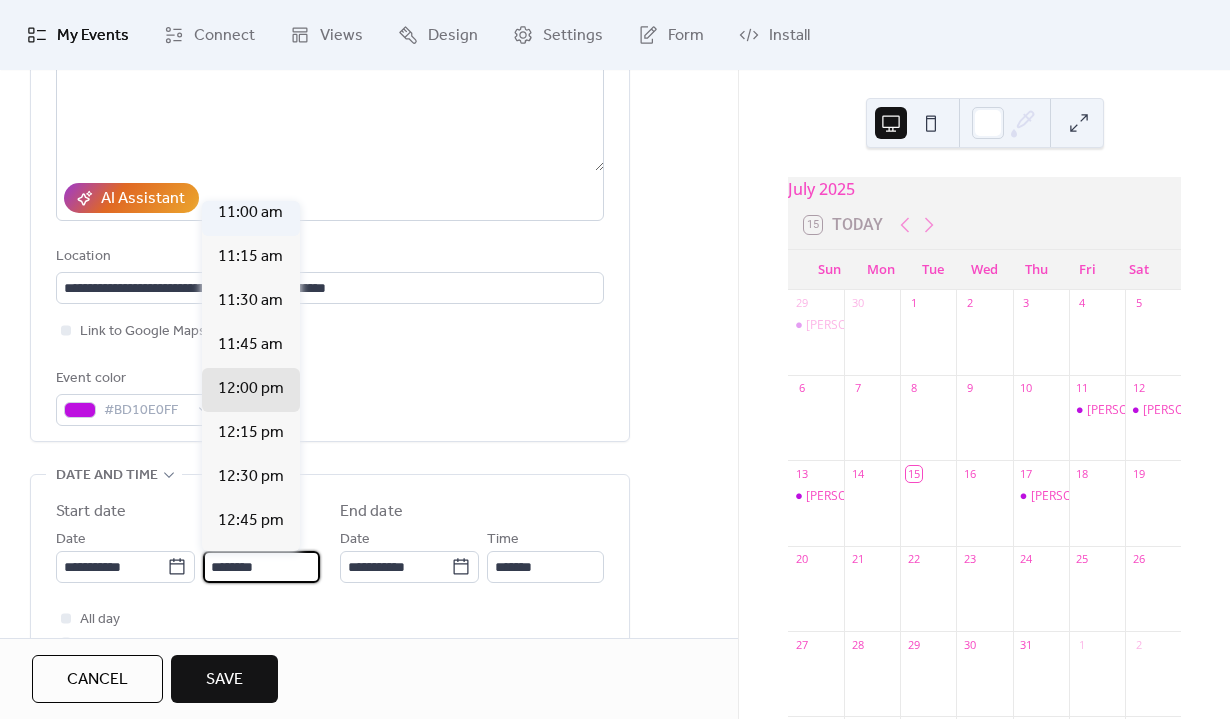 type on "********" 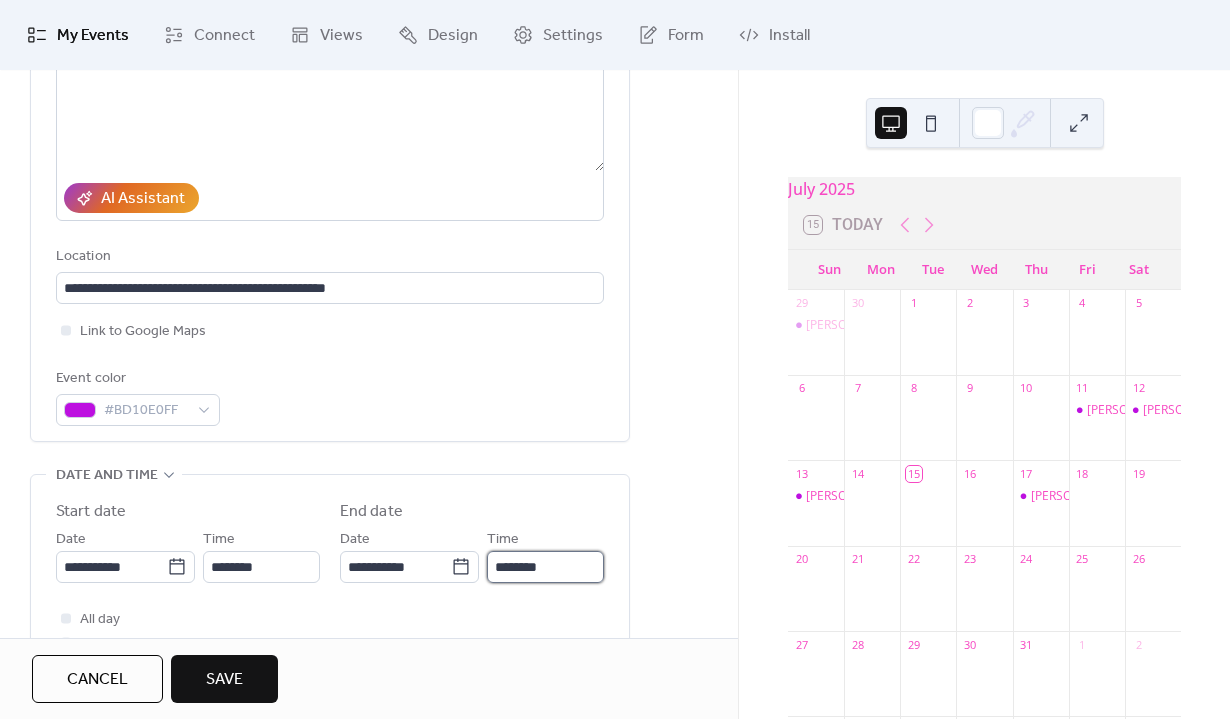 click on "********" at bounding box center (545, 567) 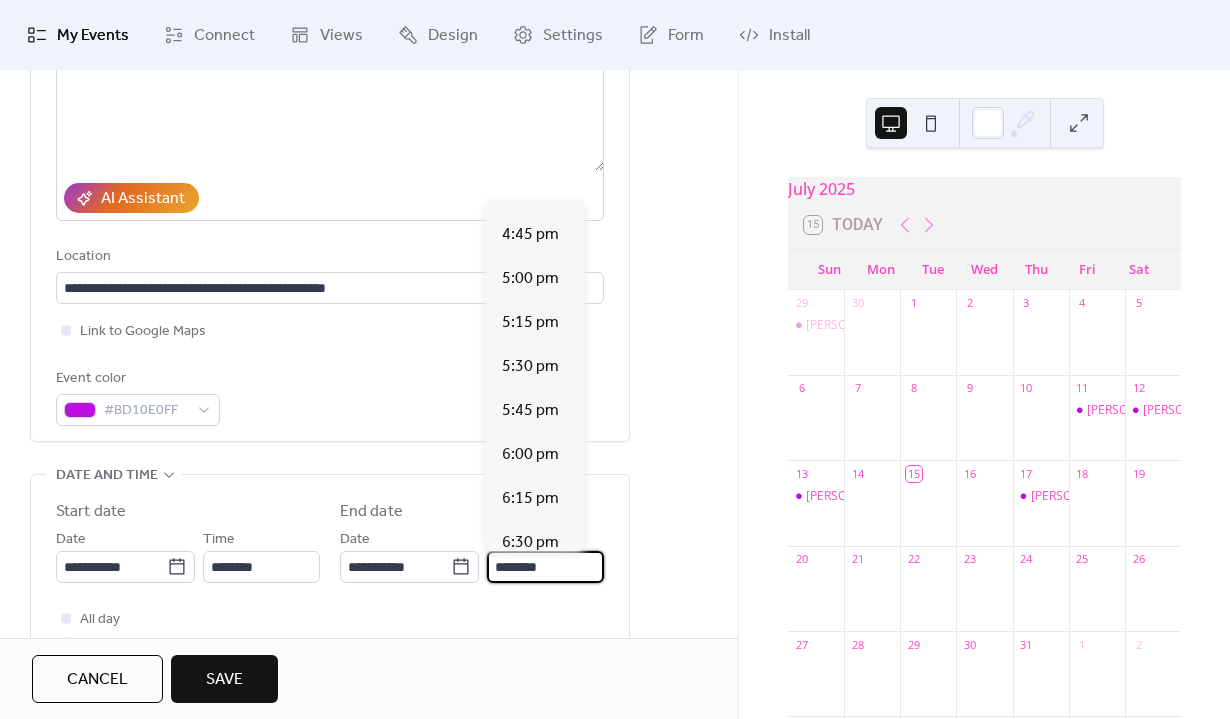 scroll, scrollTop: 958, scrollLeft: 0, axis: vertical 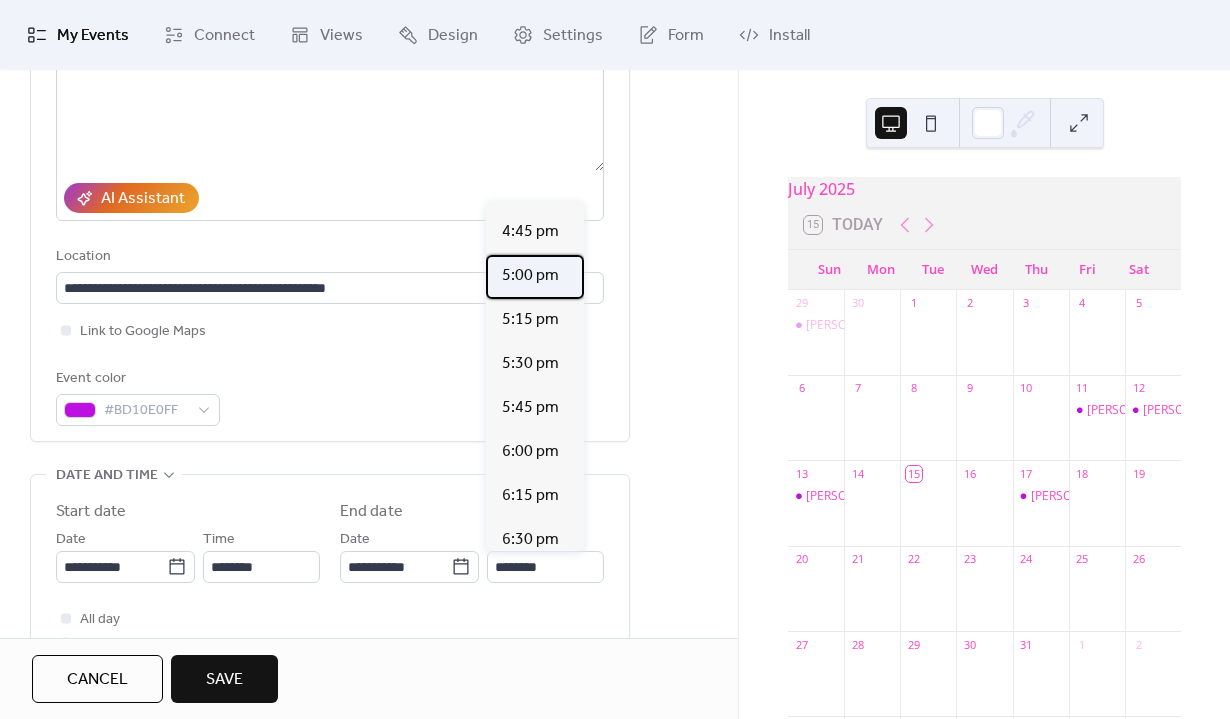 click on "5:00 pm" at bounding box center [530, 276] 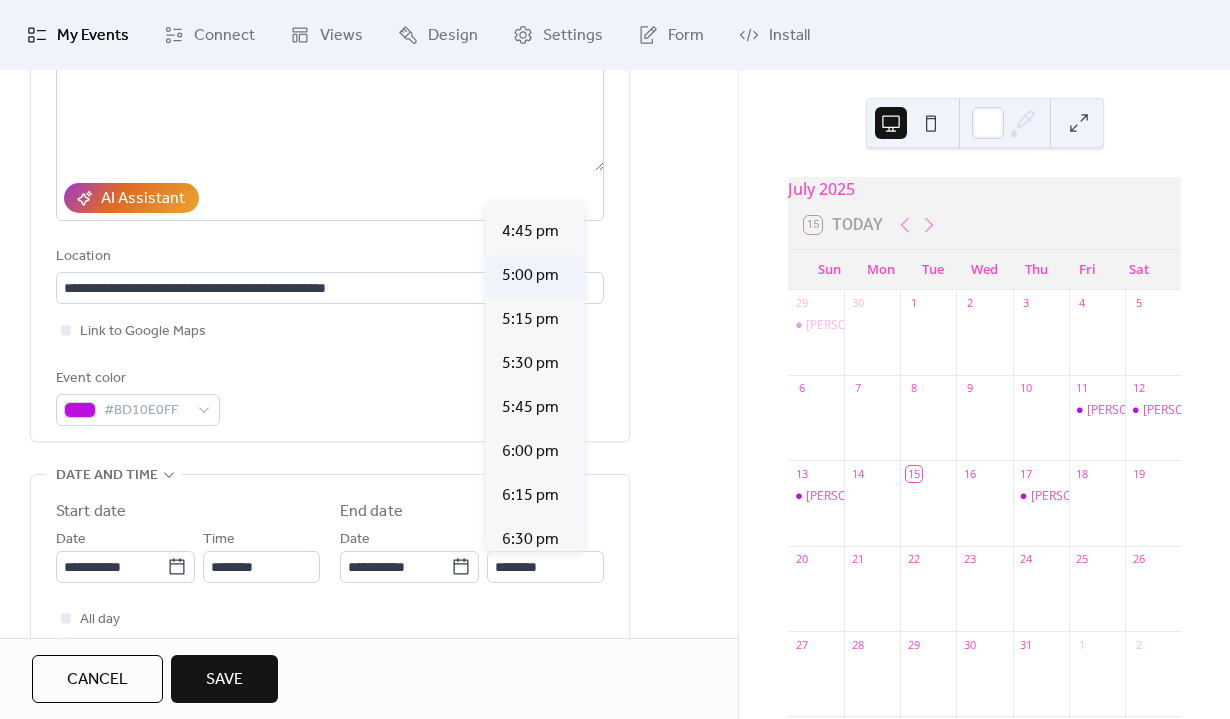 type on "*******" 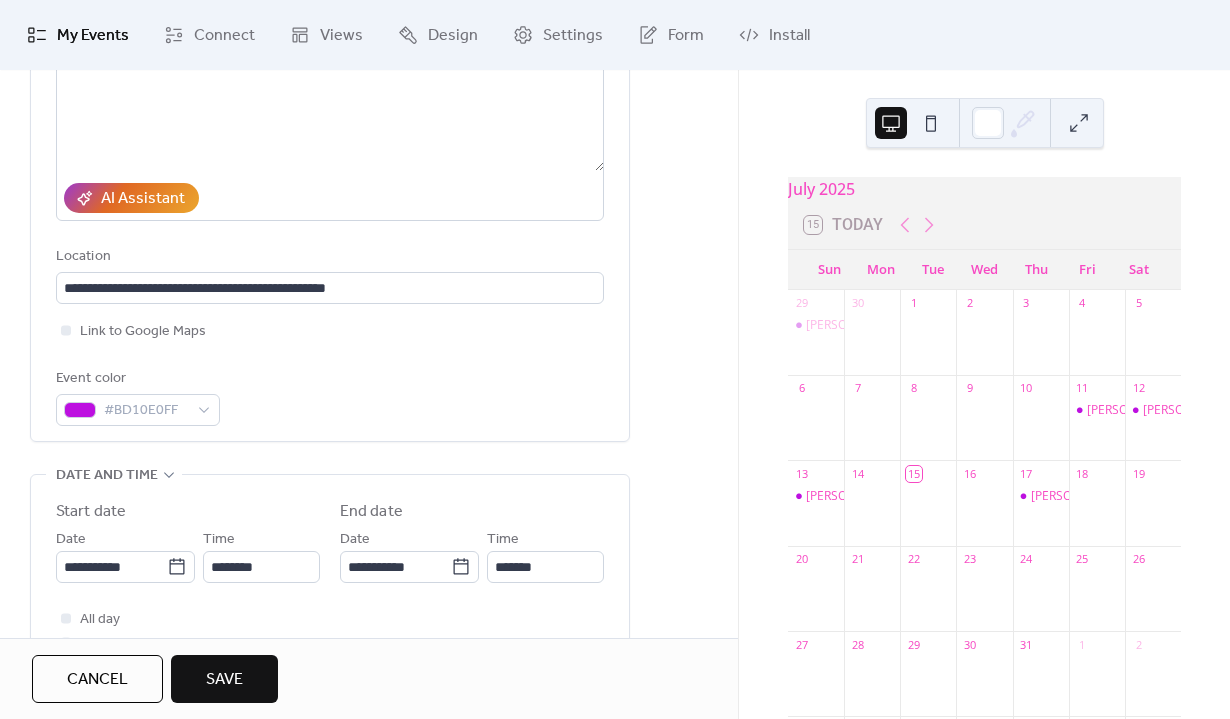 click on "Save" at bounding box center [224, 680] 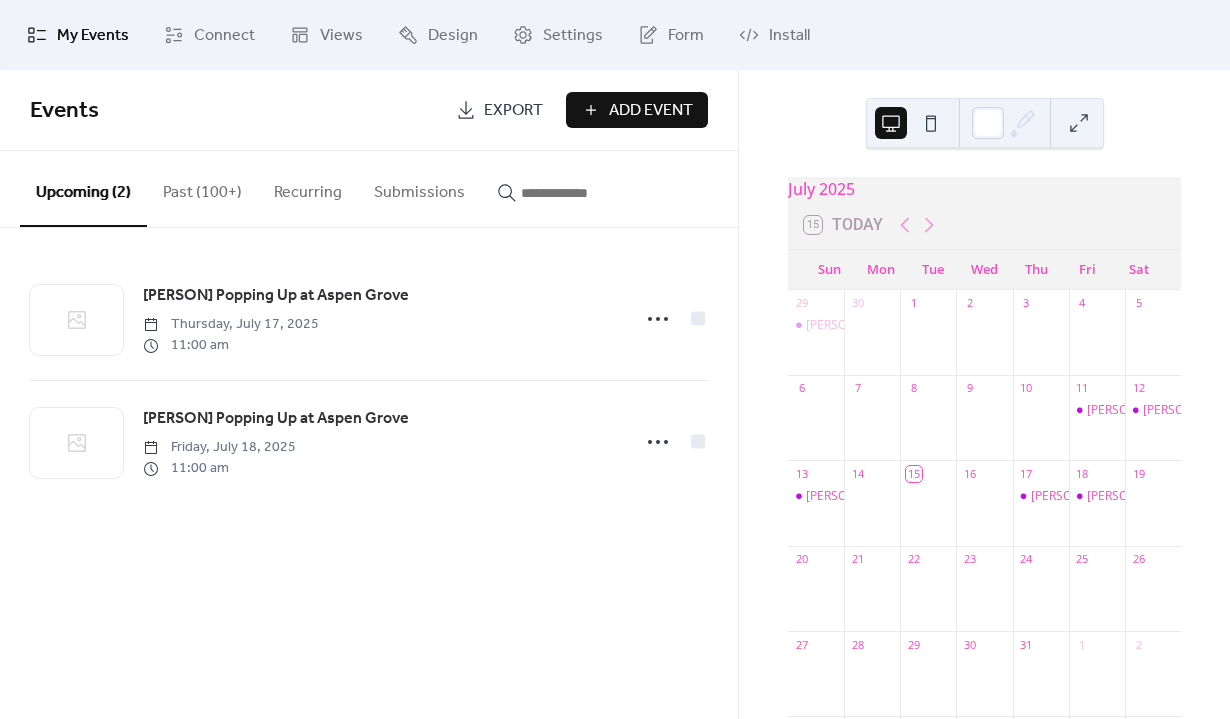 click on "Add Event" at bounding box center (651, 111) 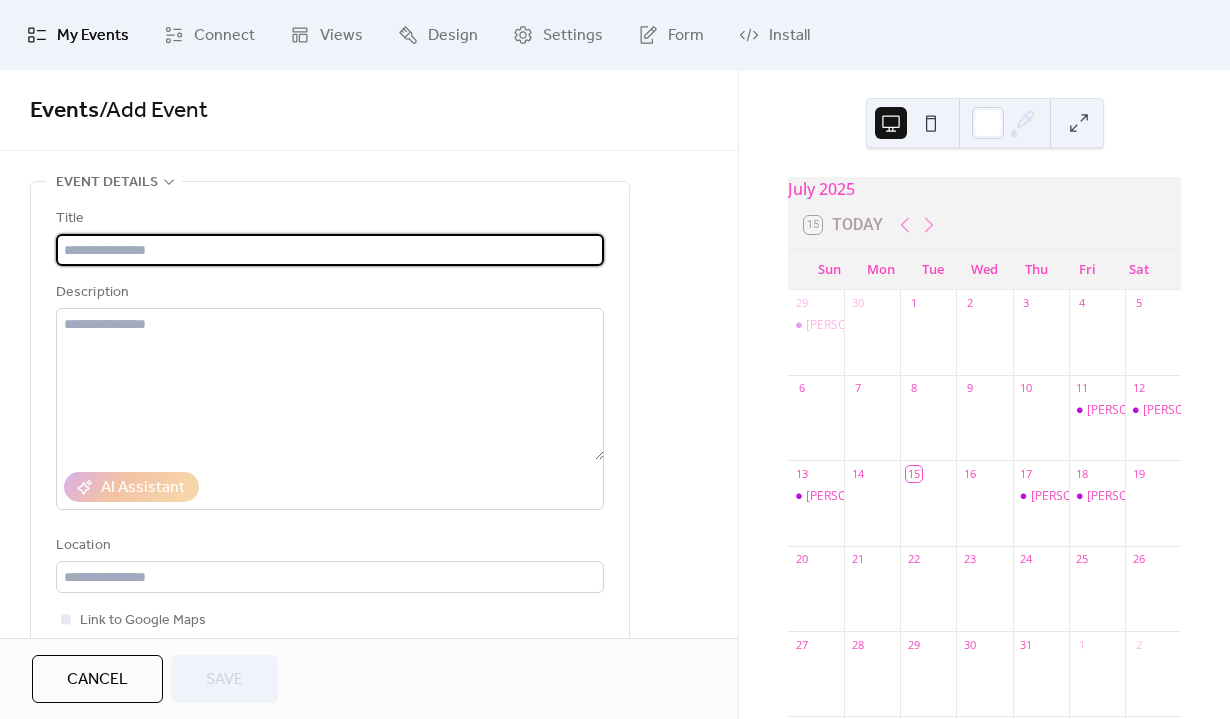 click at bounding box center [330, 250] 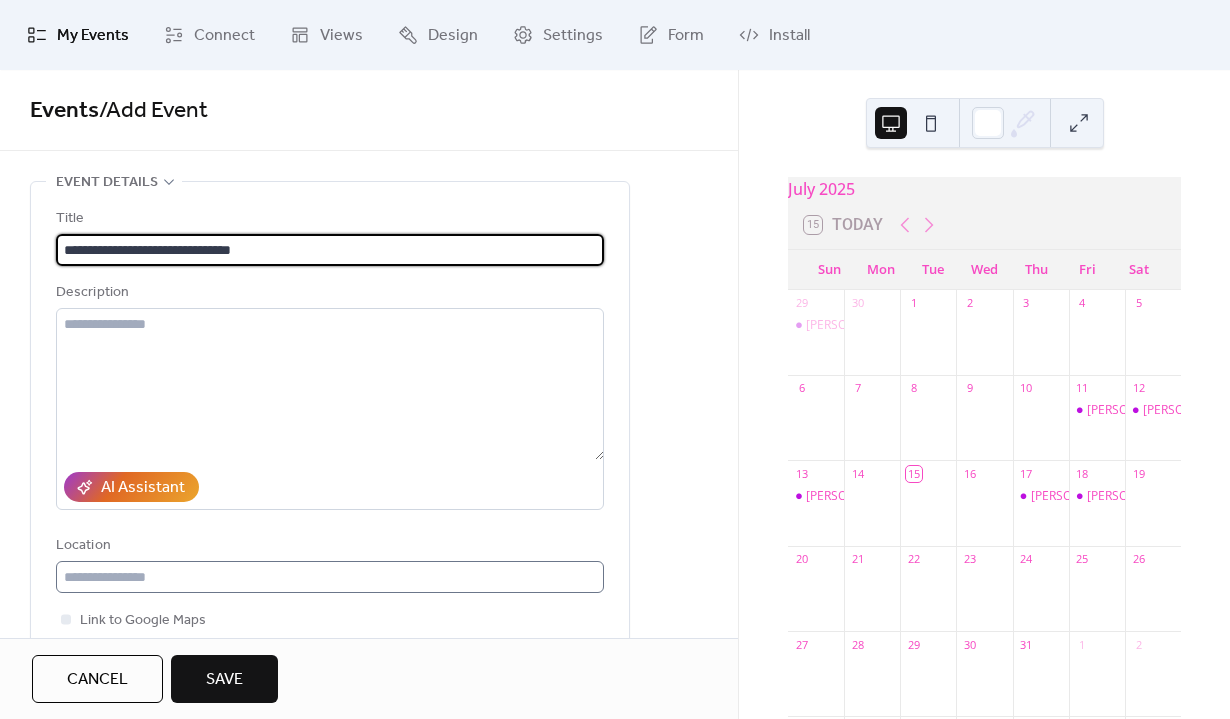 type on "**********" 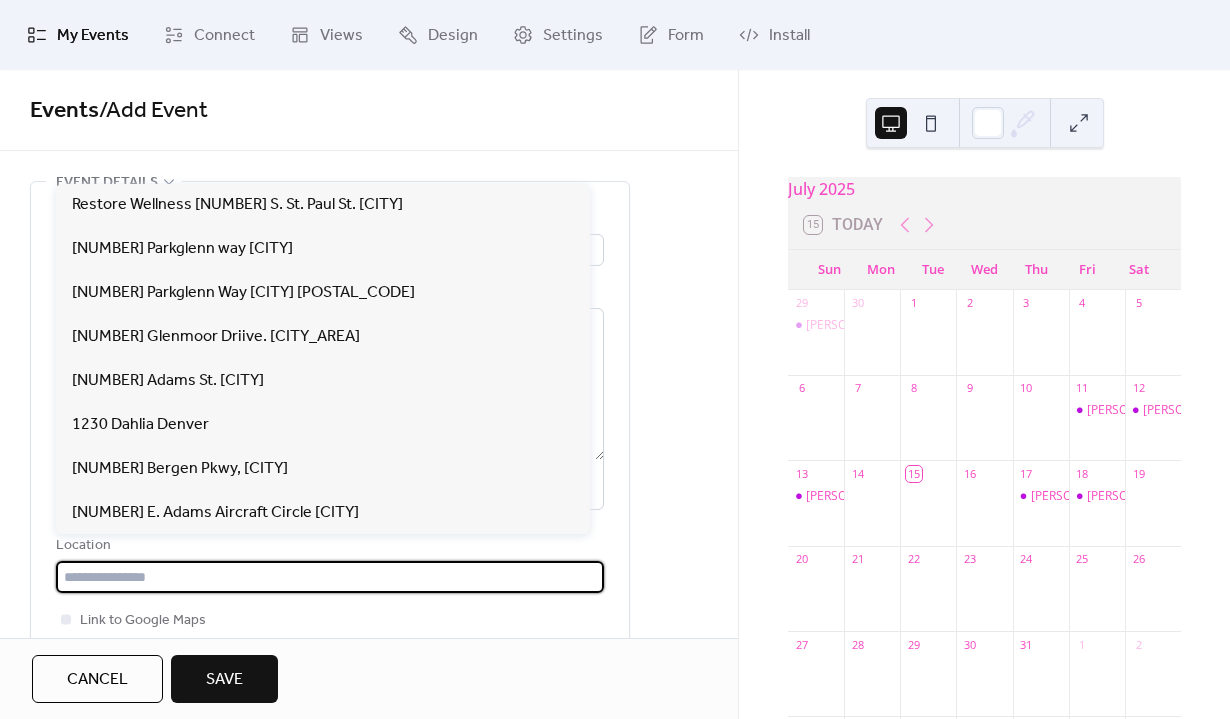 click at bounding box center (330, 577) 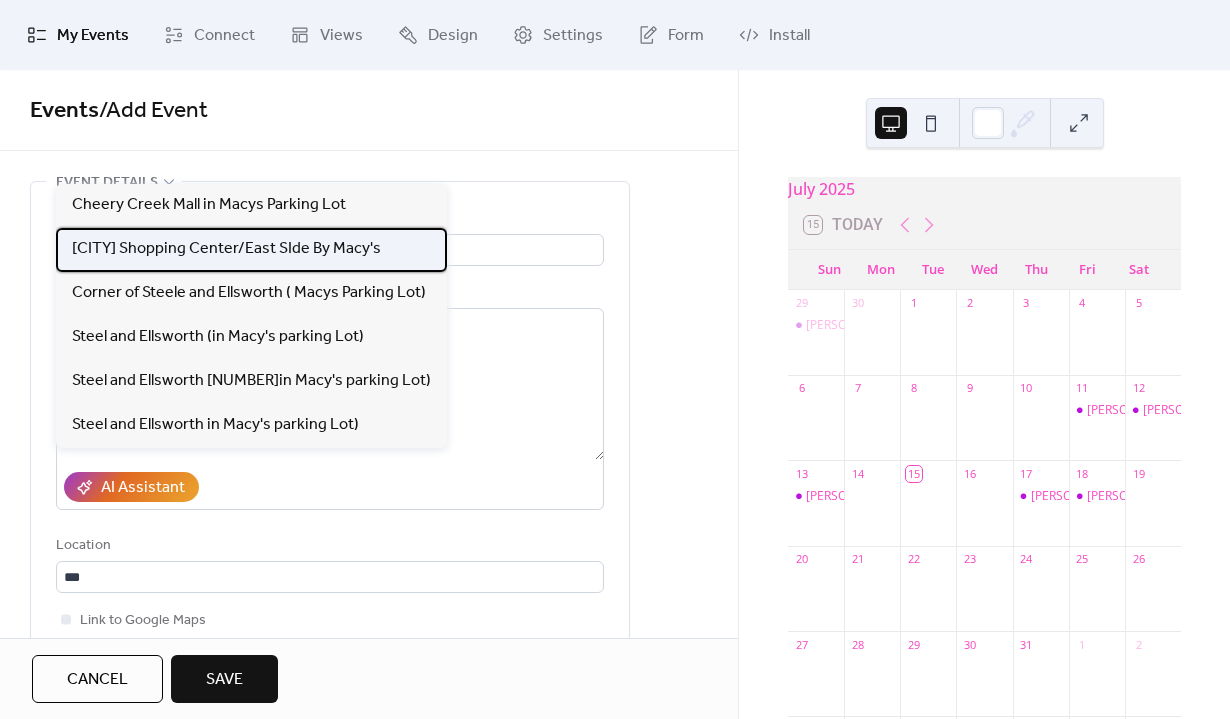click on "[CITY] Shopping Center/East SIde By Macy's" at bounding box center (226, 249) 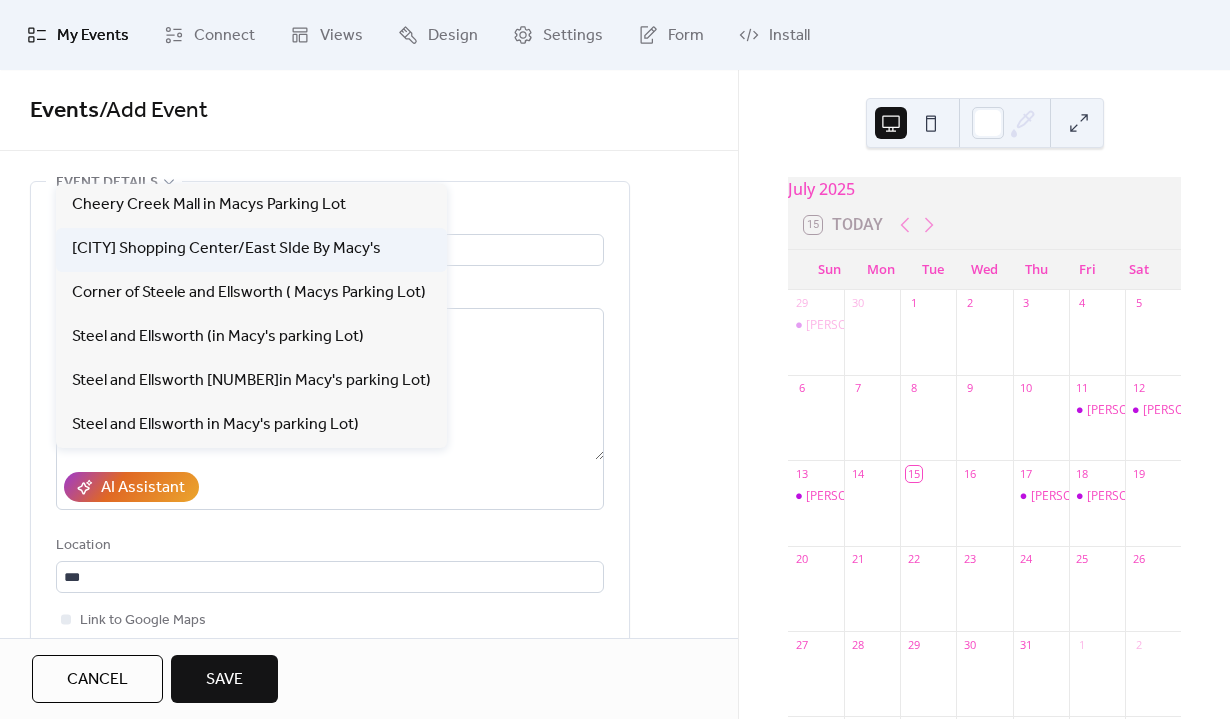 type on "**********" 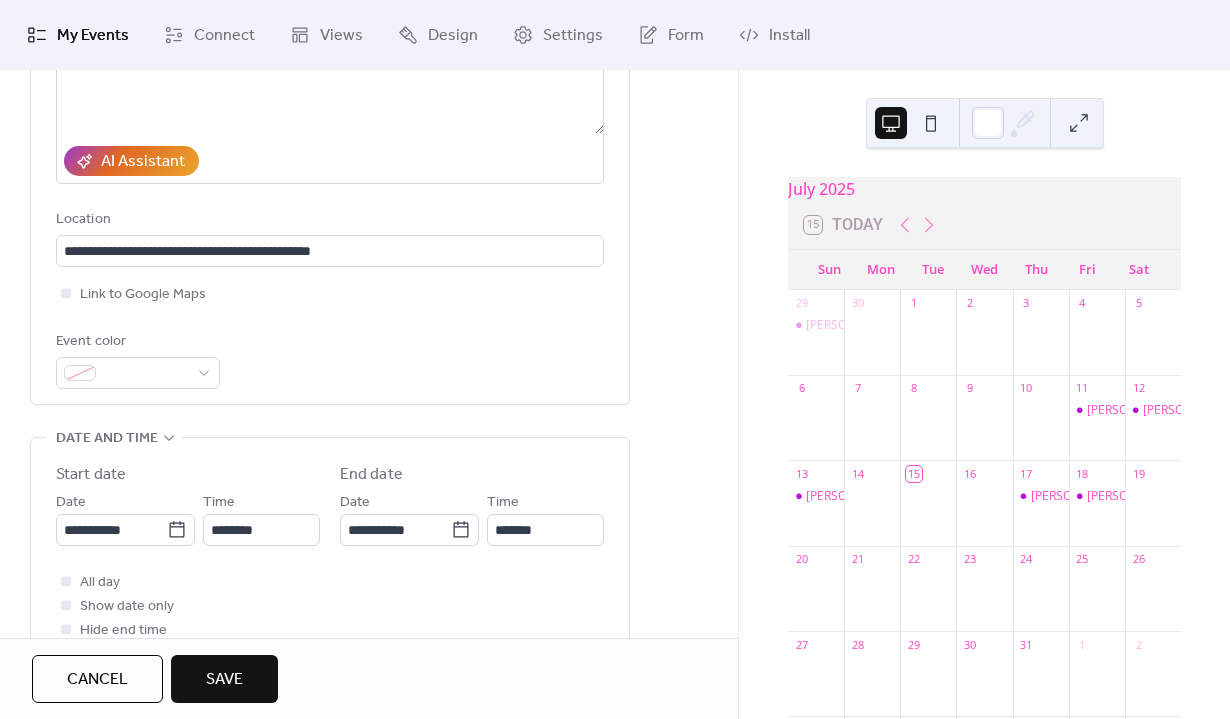 scroll, scrollTop: 332, scrollLeft: 0, axis: vertical 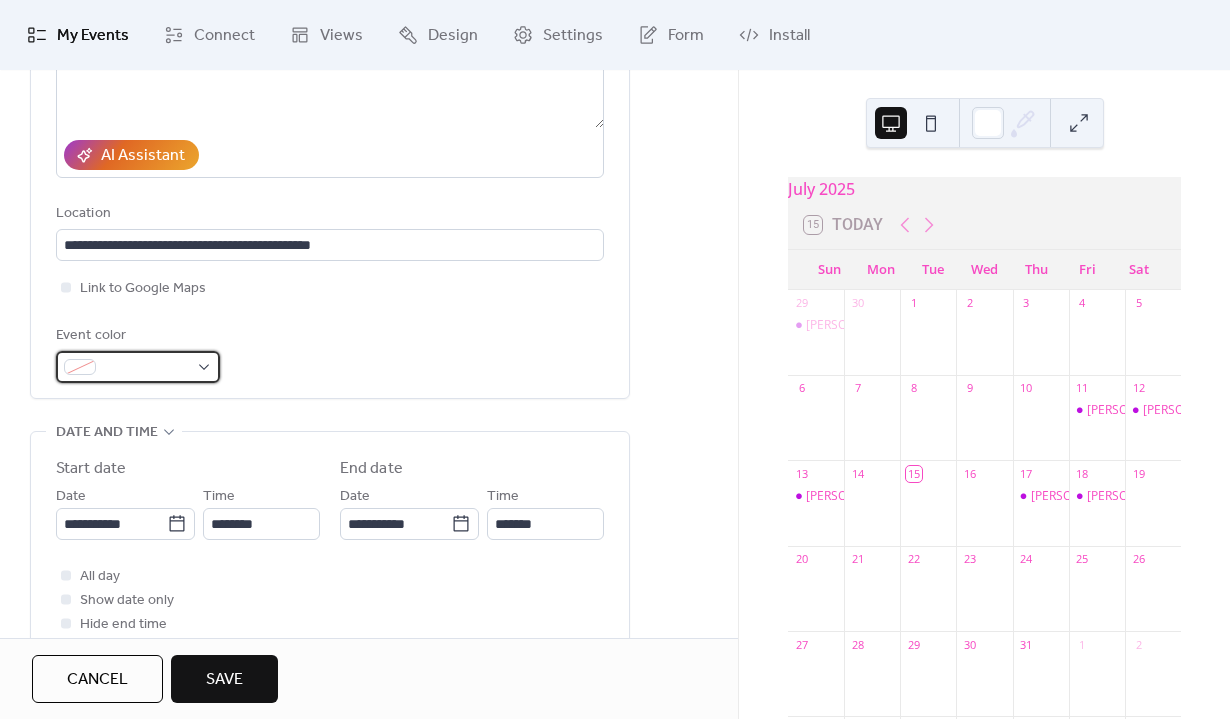 click at bounding box center (138, 367) 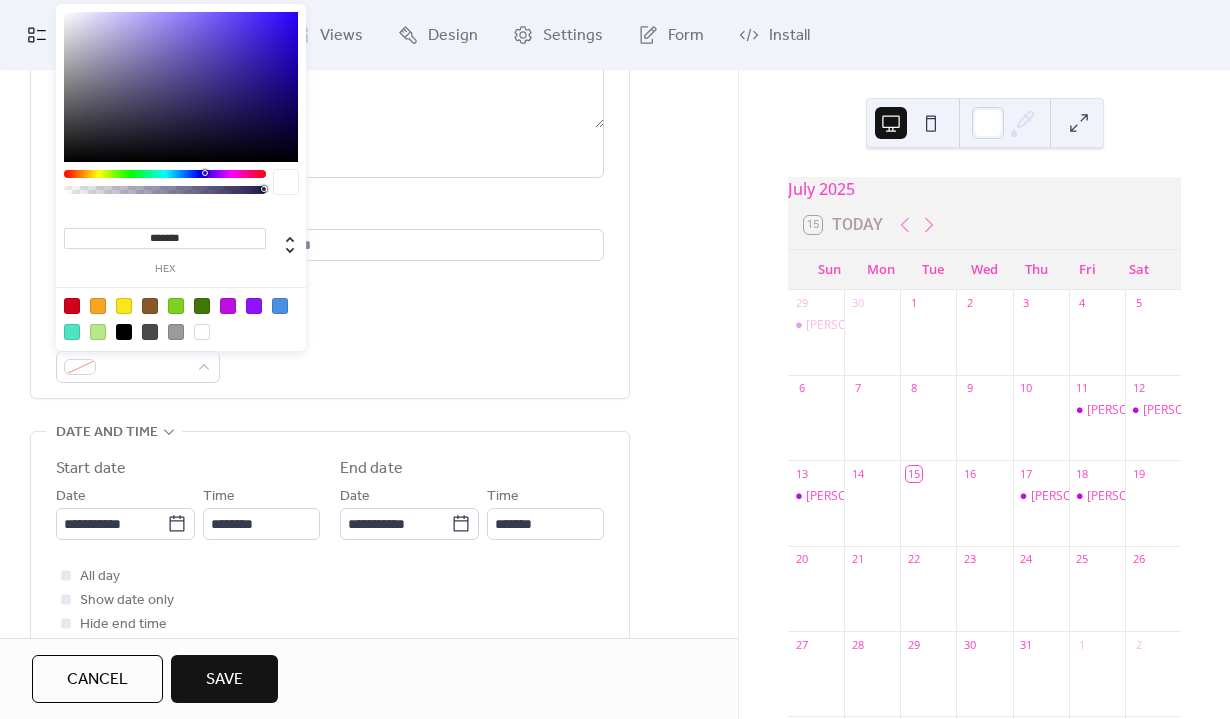 click at bounding box center (228, 306) 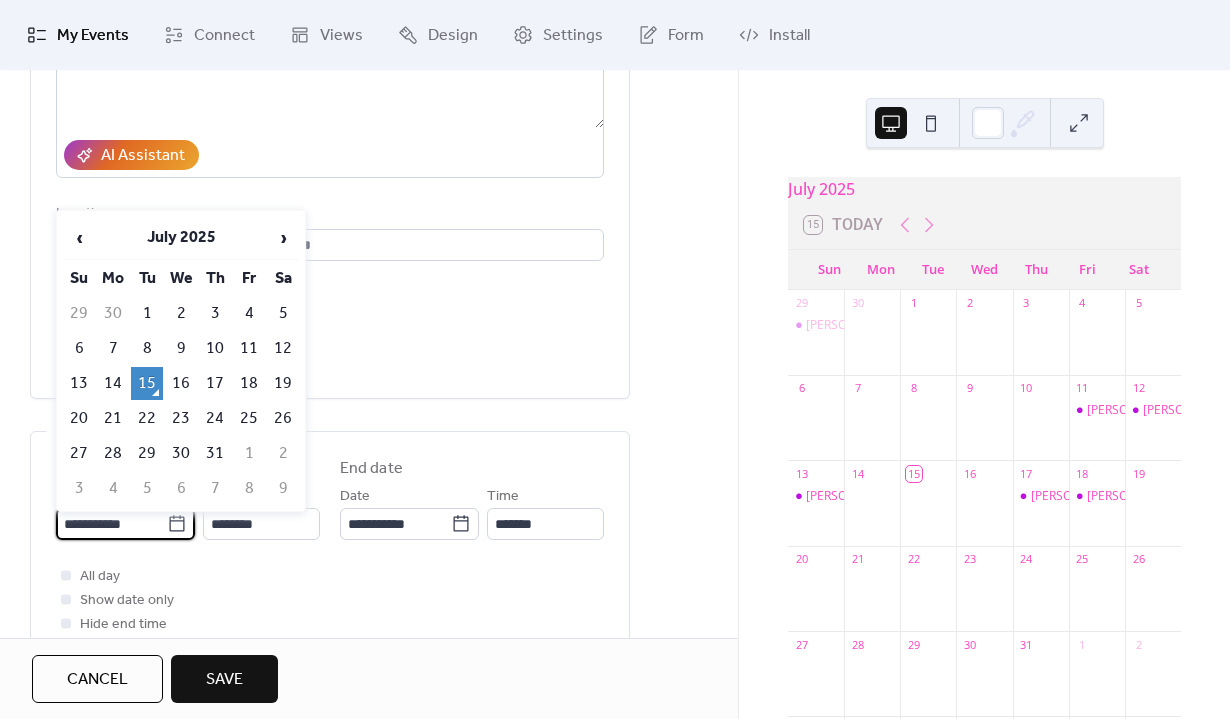 click on "**********" at bounding box center (111, 524) 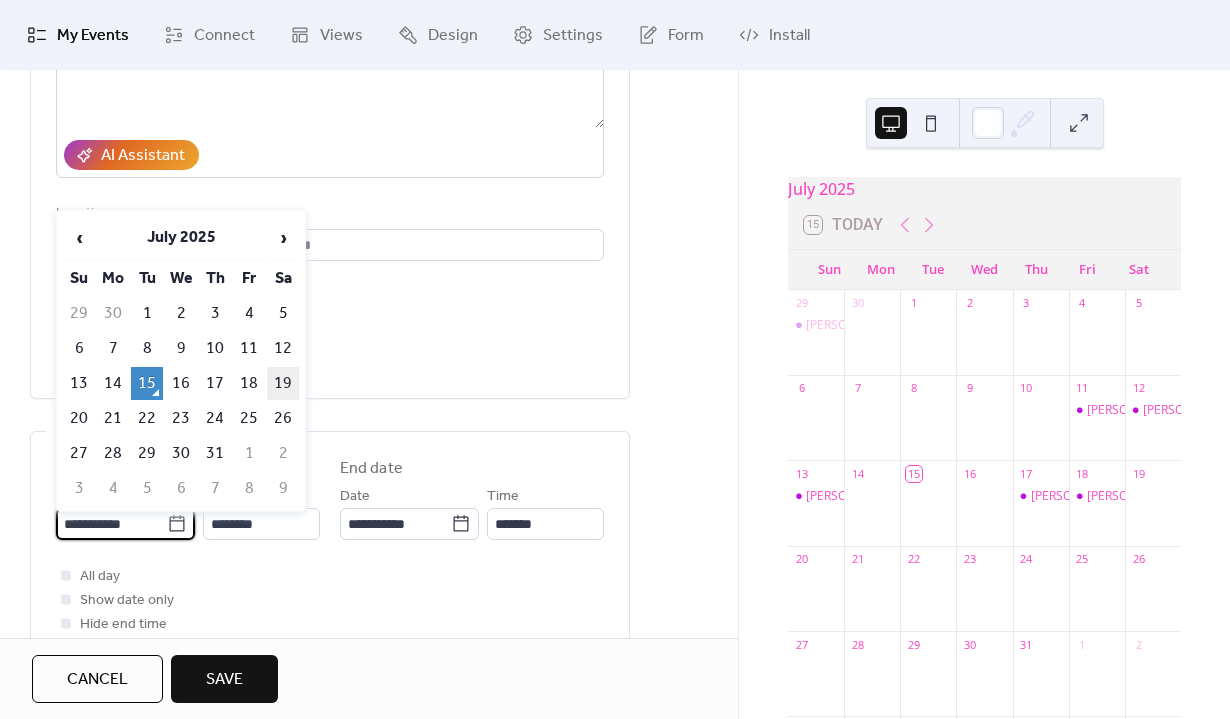 click on "19" at bounding box center (283, 383) 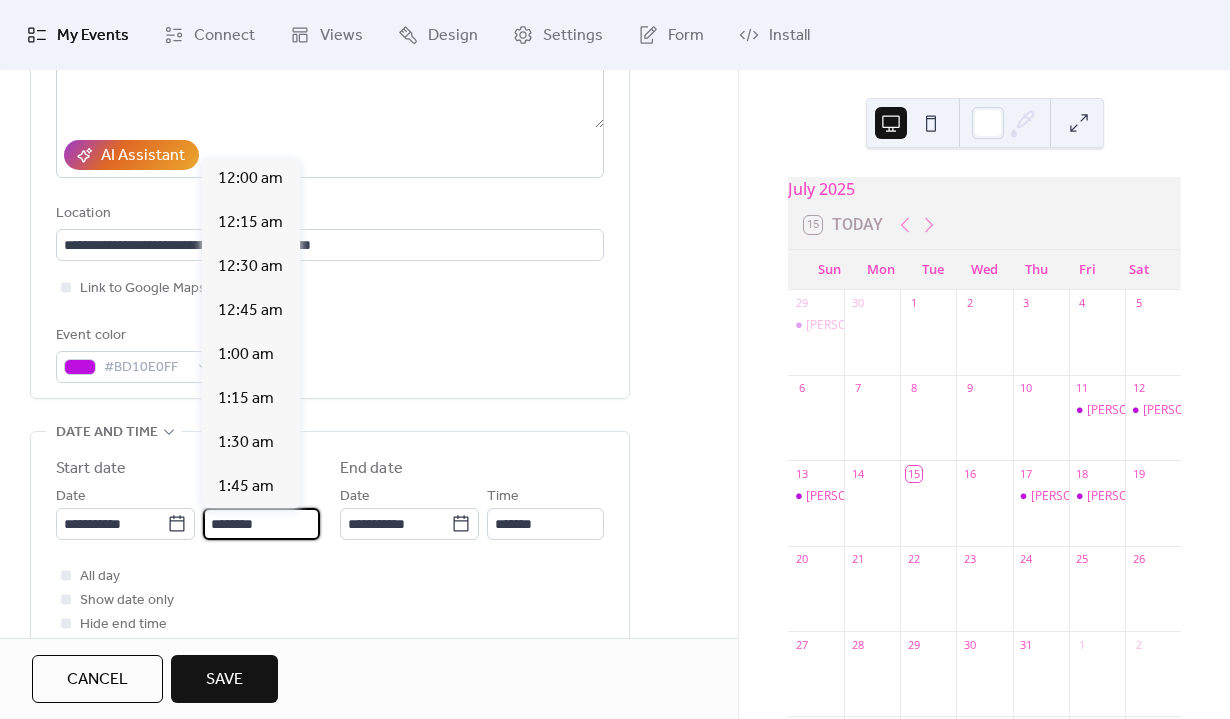 click on "********" at bounding box center [261, 524] 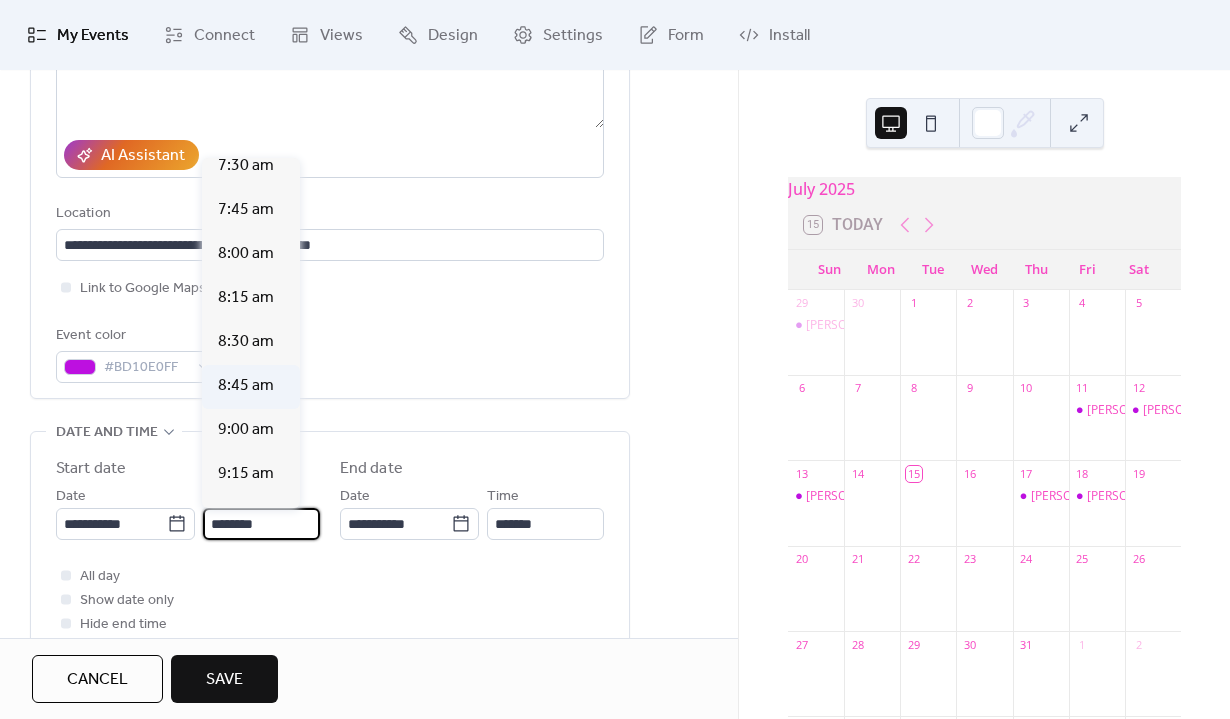 scroll, scrollTop: 1334, scrollLeft: 0, axis: vertical 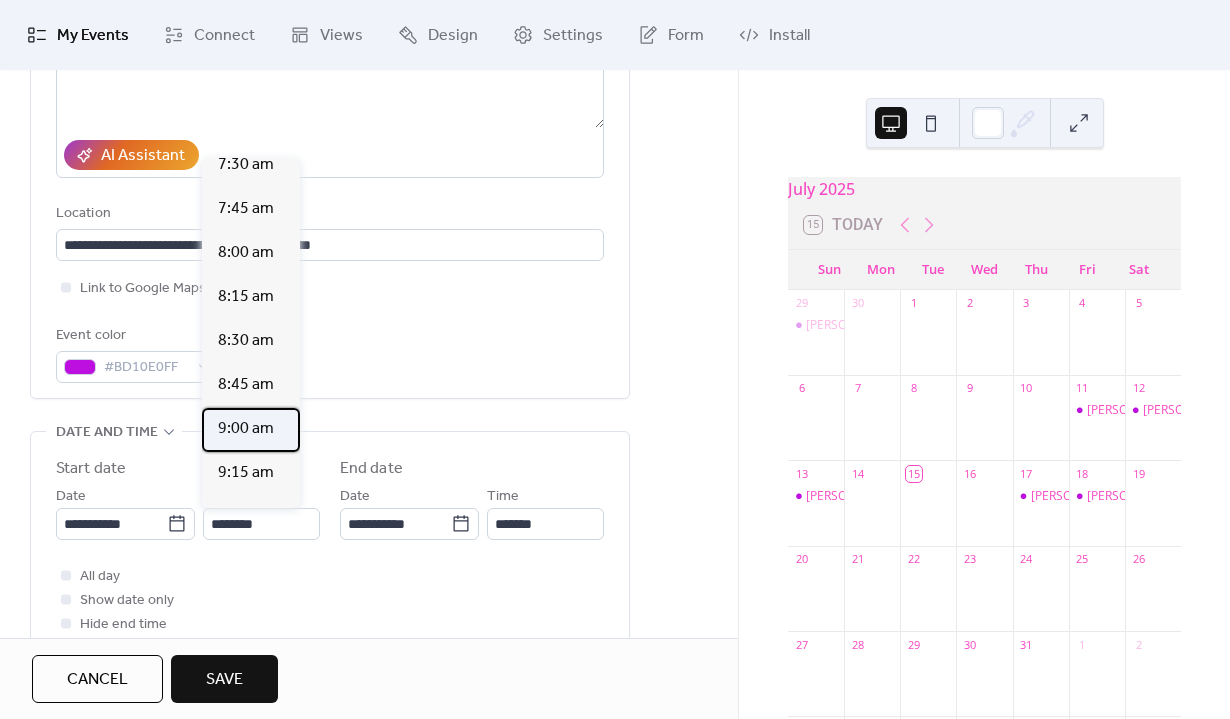 click on "9:00 am" at bounding box center [246, 429] 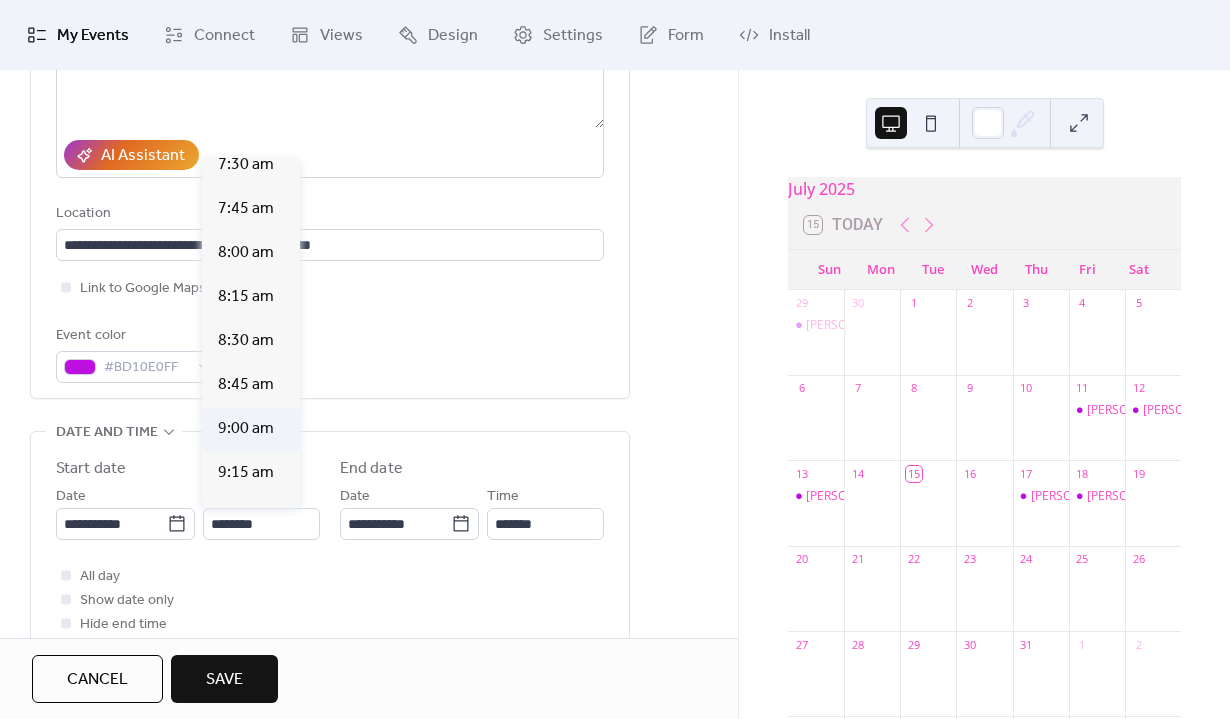 type on "*******" 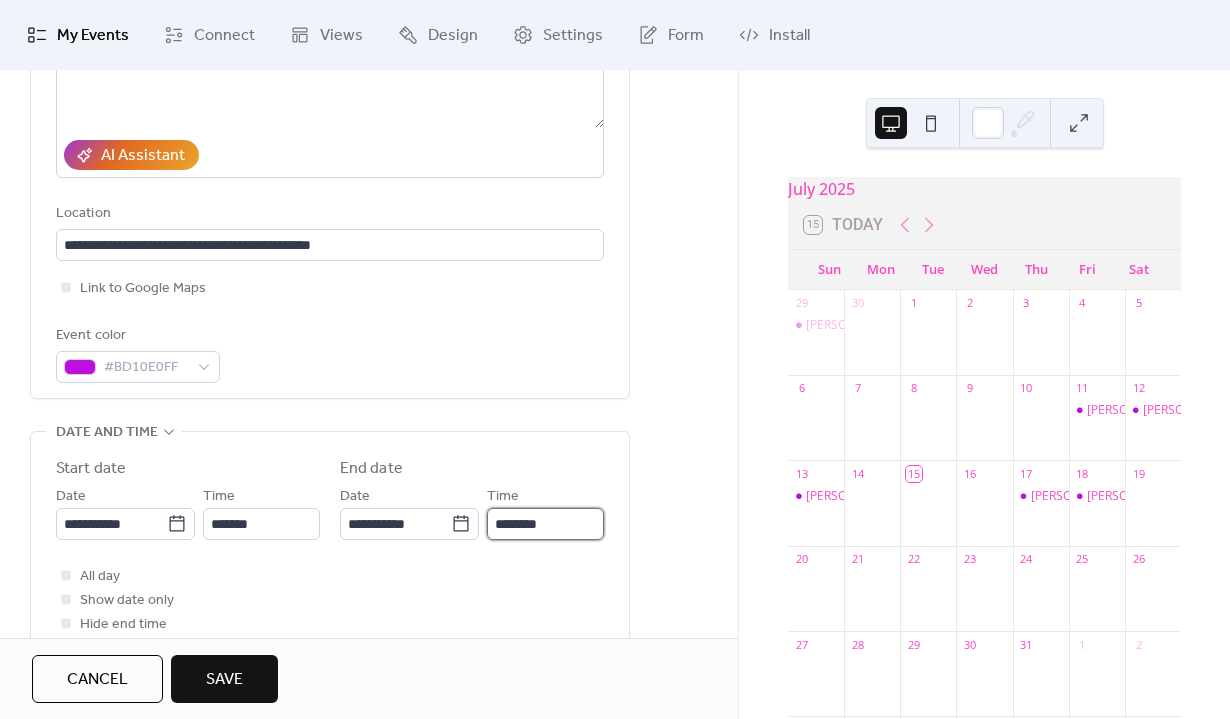 click on "********" at bounding box center (545, 524) 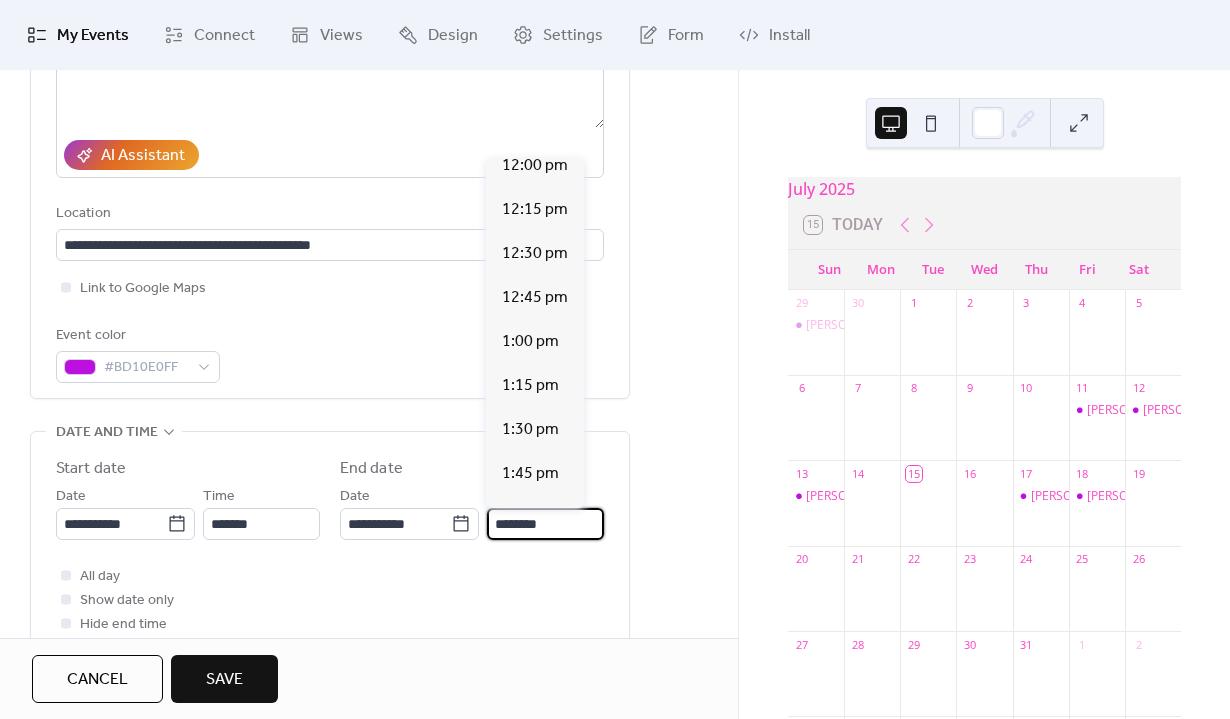 scroll, scrollTop: 520, scrollLeft: 0, axis: vertical 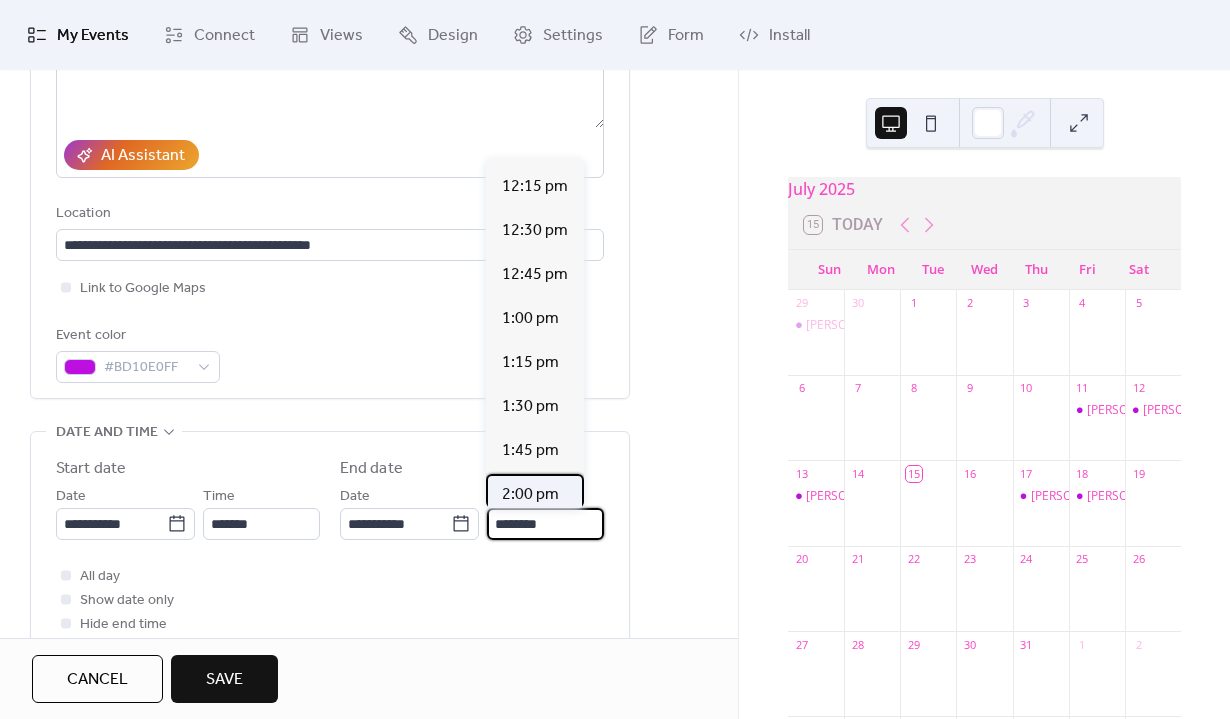click on "2:00 pm" at bounding box center (530, 495) 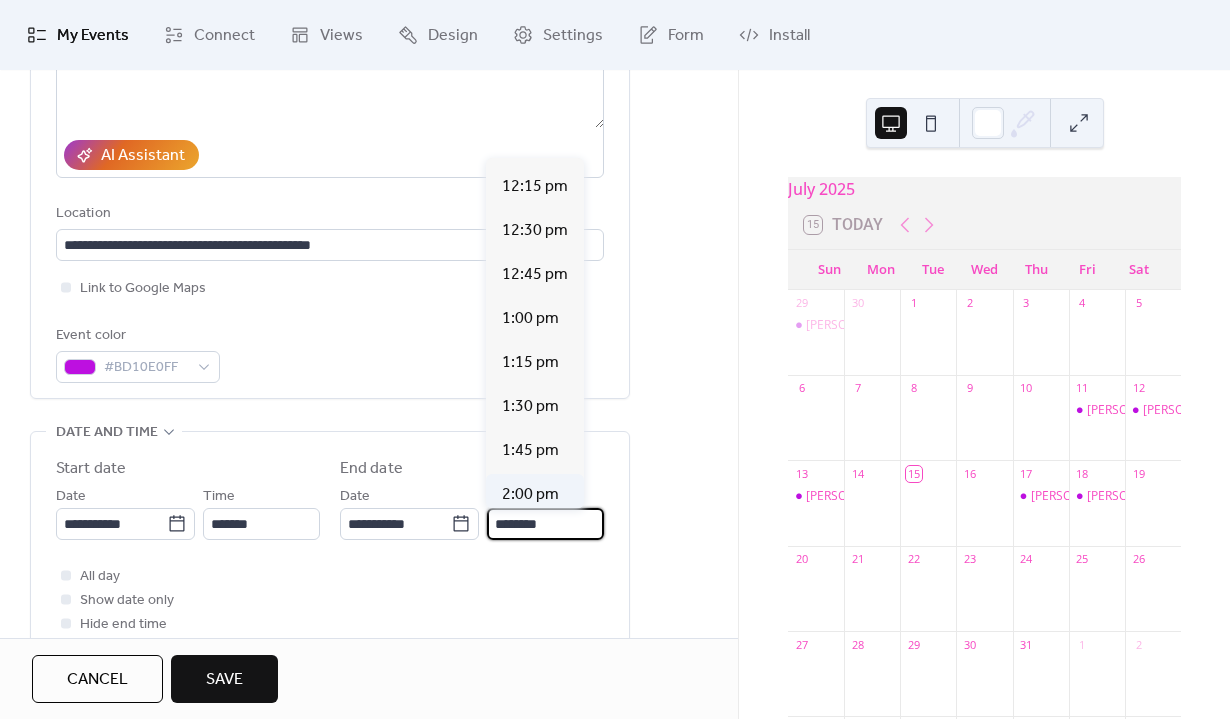 type on "*******" 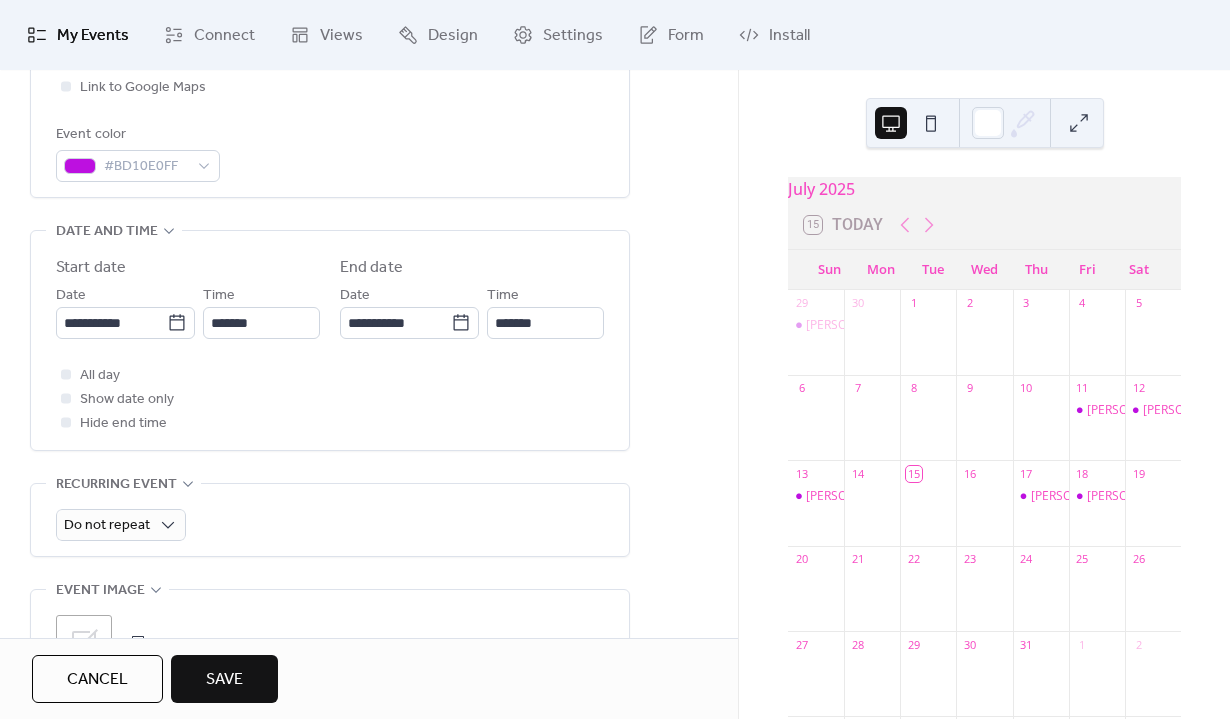 scroll, scrollTop: 565, scrollLeft: 0, axis: vertical 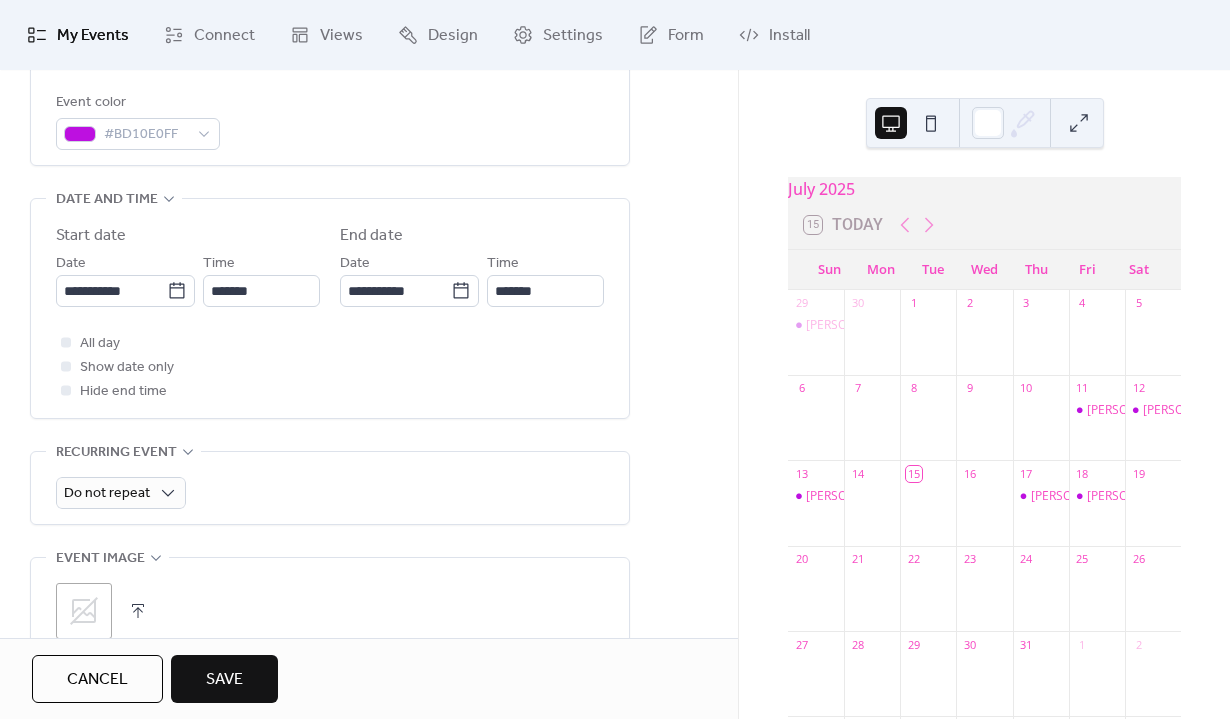 click on "Save" at bounding box center (224, 680) 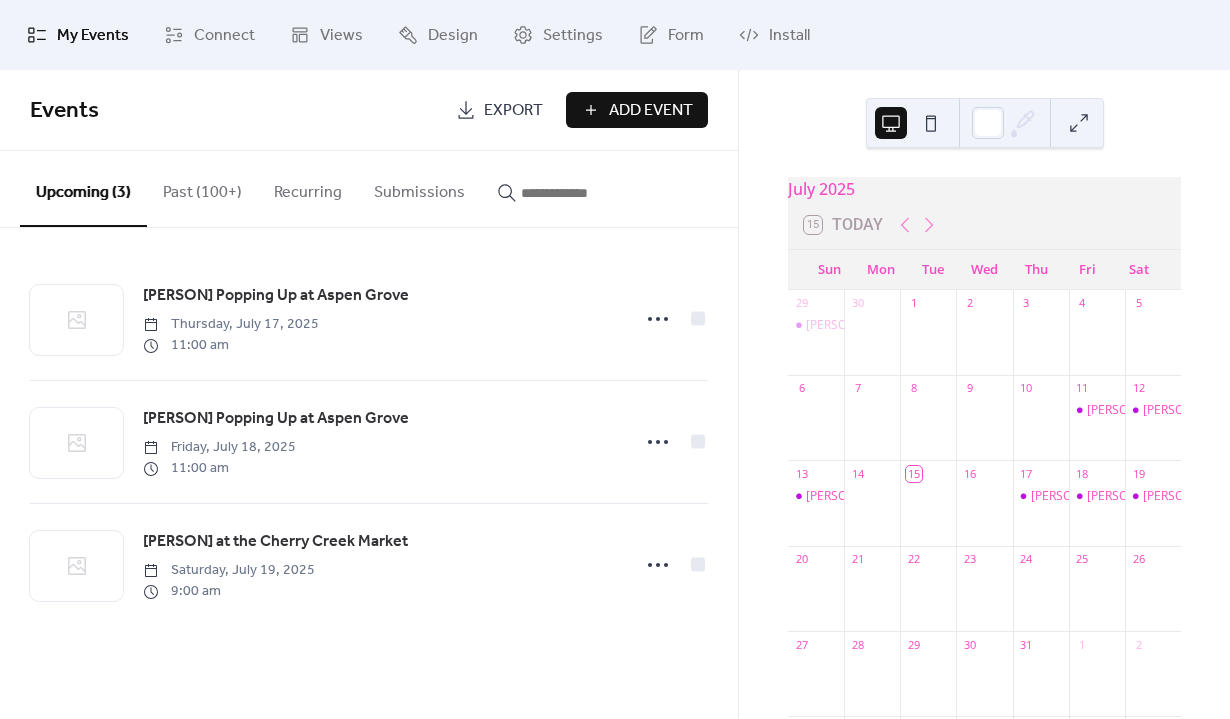 click on "Add Event" at bounding box center [651, 111] 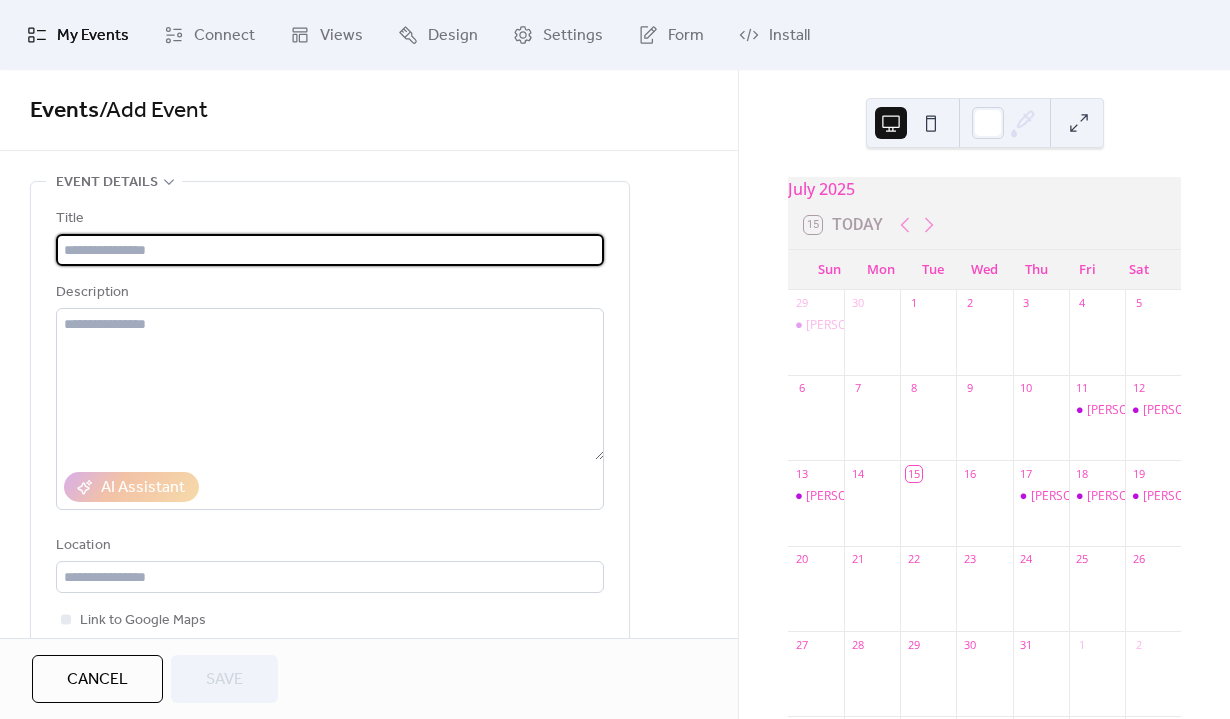 click at bounding box center (330, 250) 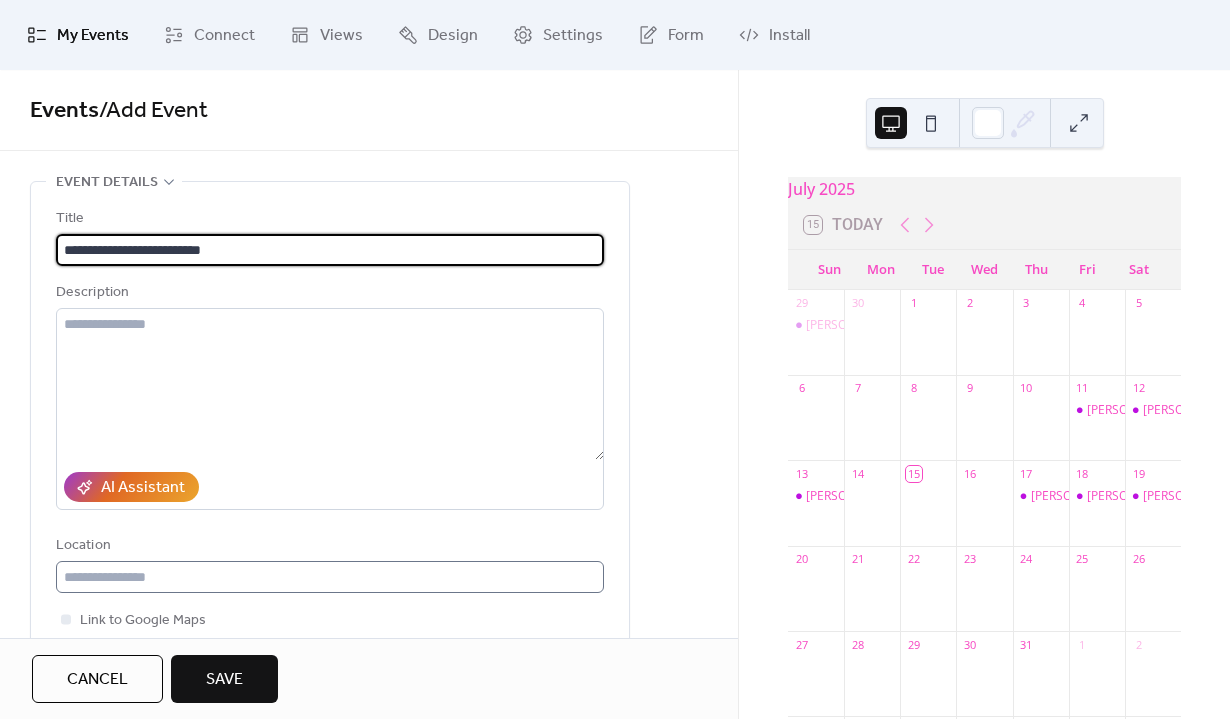 type on "**********" 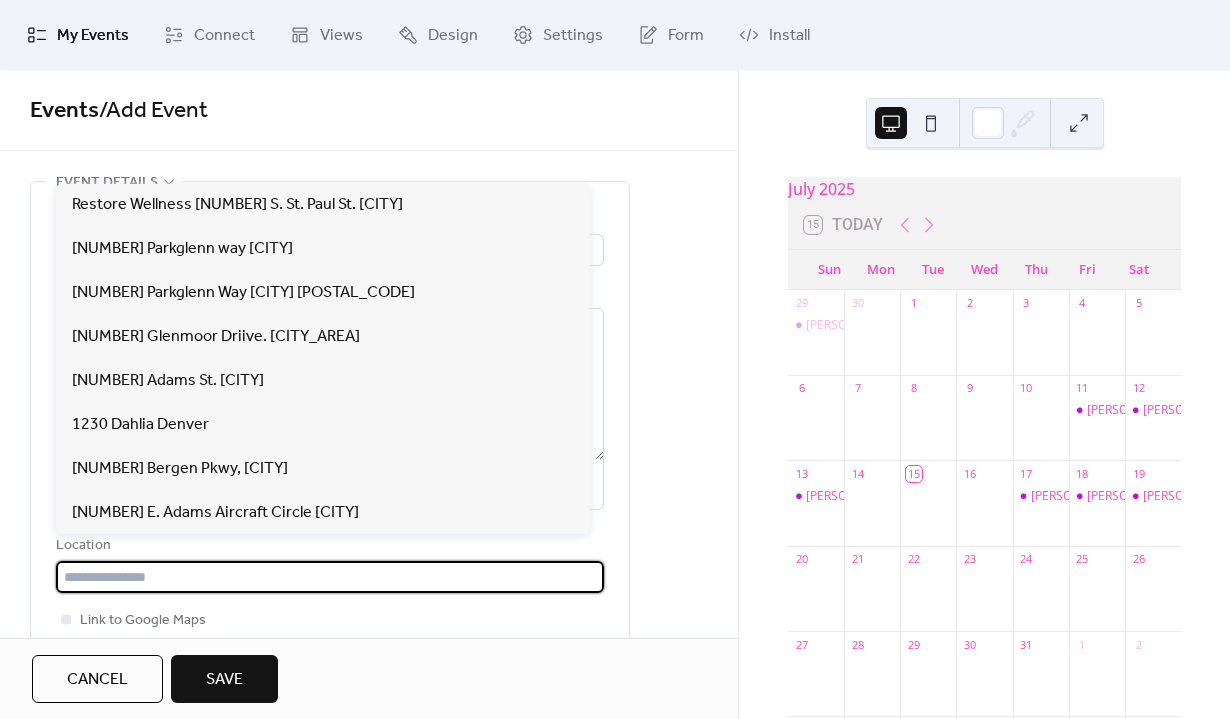 click at bounding box center (330, 577) 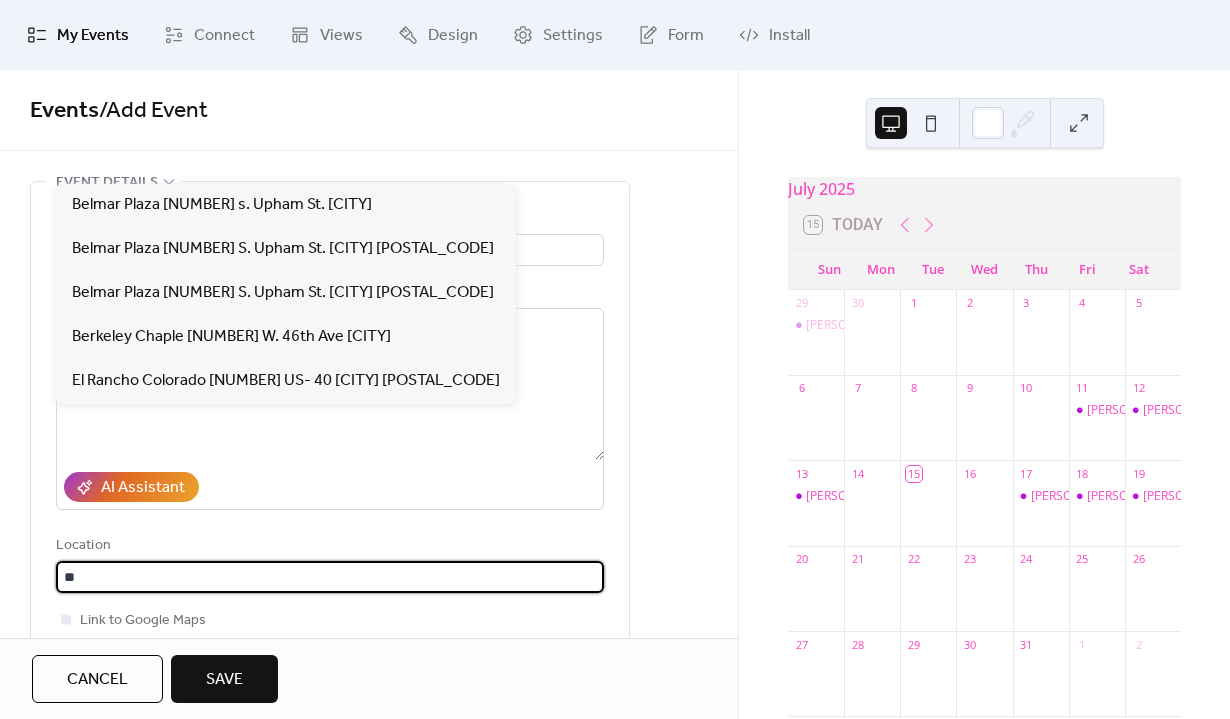 click on "**" at bounding box center (330, 577) 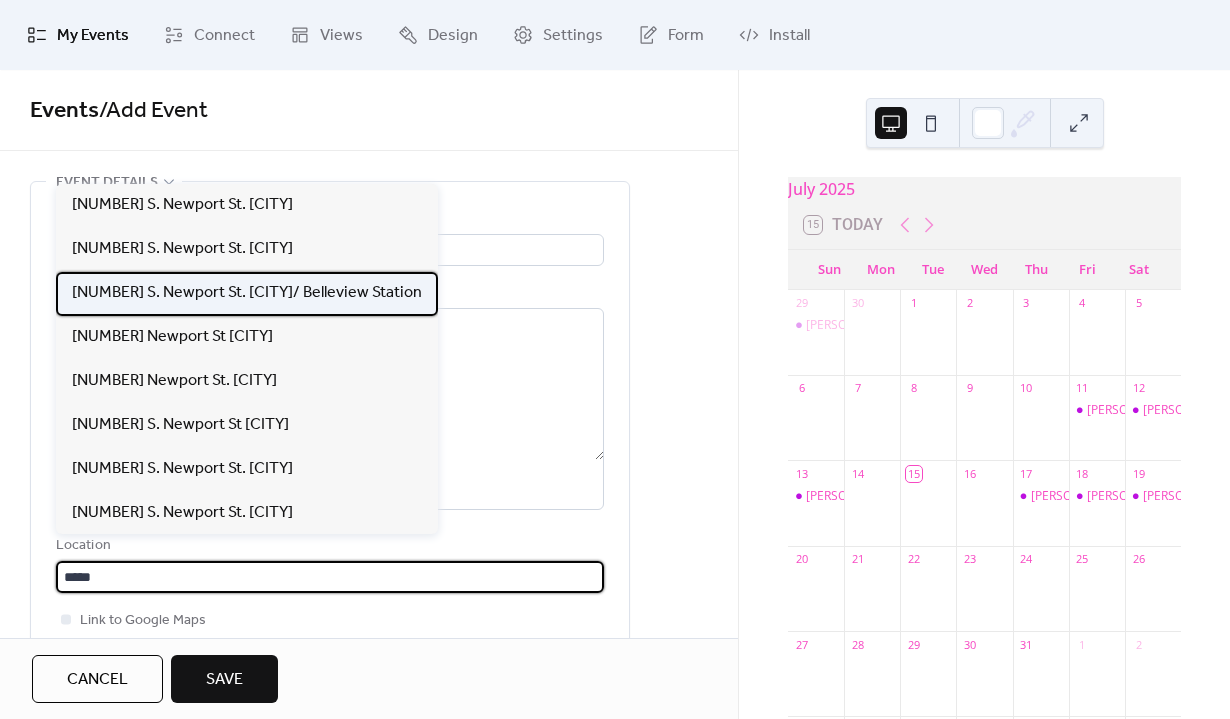 click on "[NUMBER] S. Newport St. [CITY]/ Belleview Station" at bounding box center (247, 293) 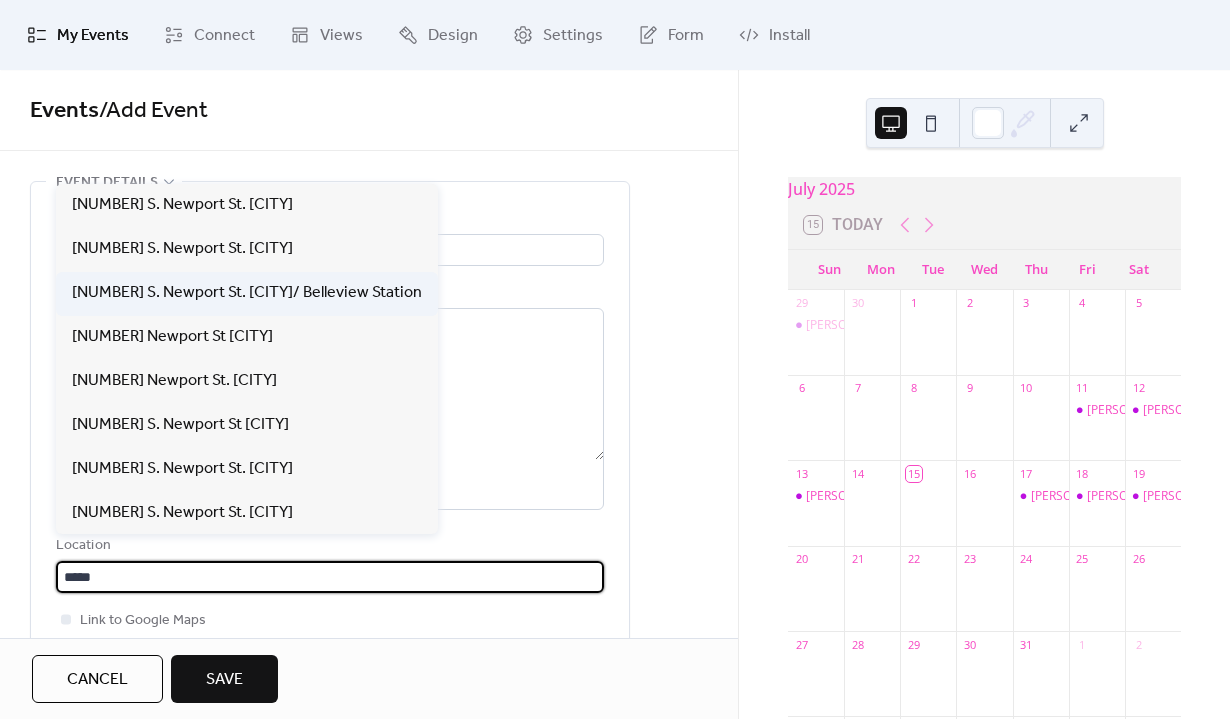 type on "**********" 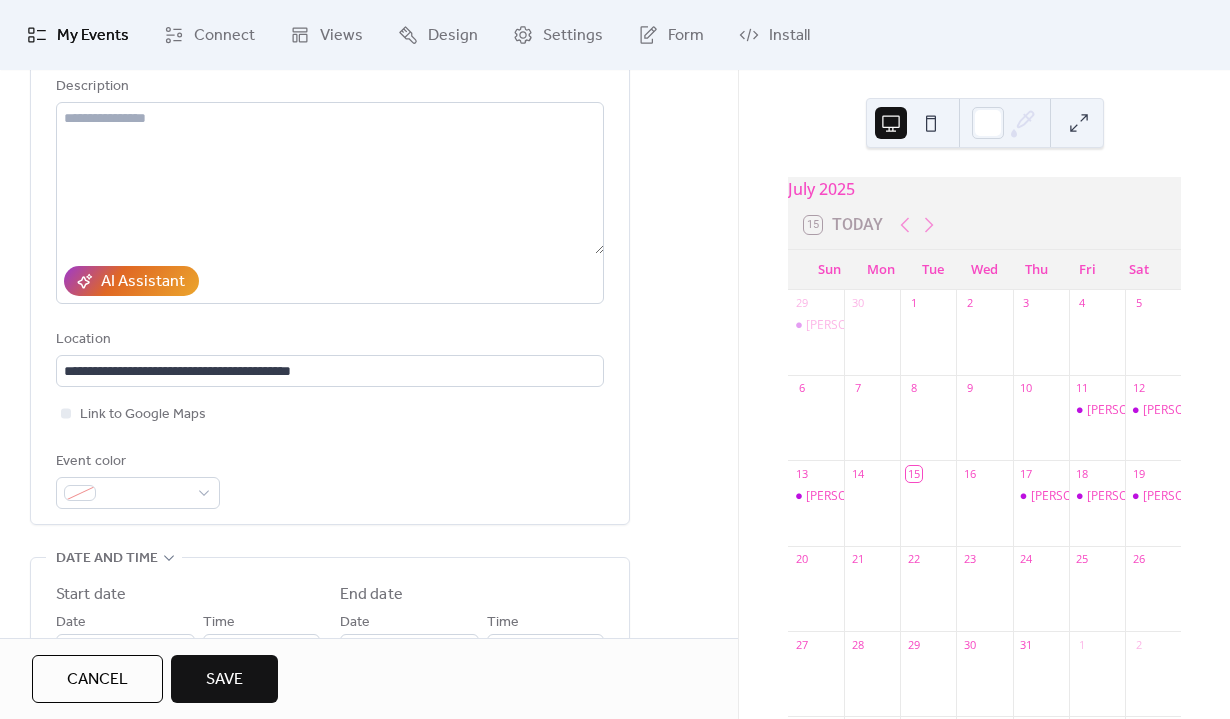 scroll, scrollTop: 233, scrollLeft: 0, axis: vertical 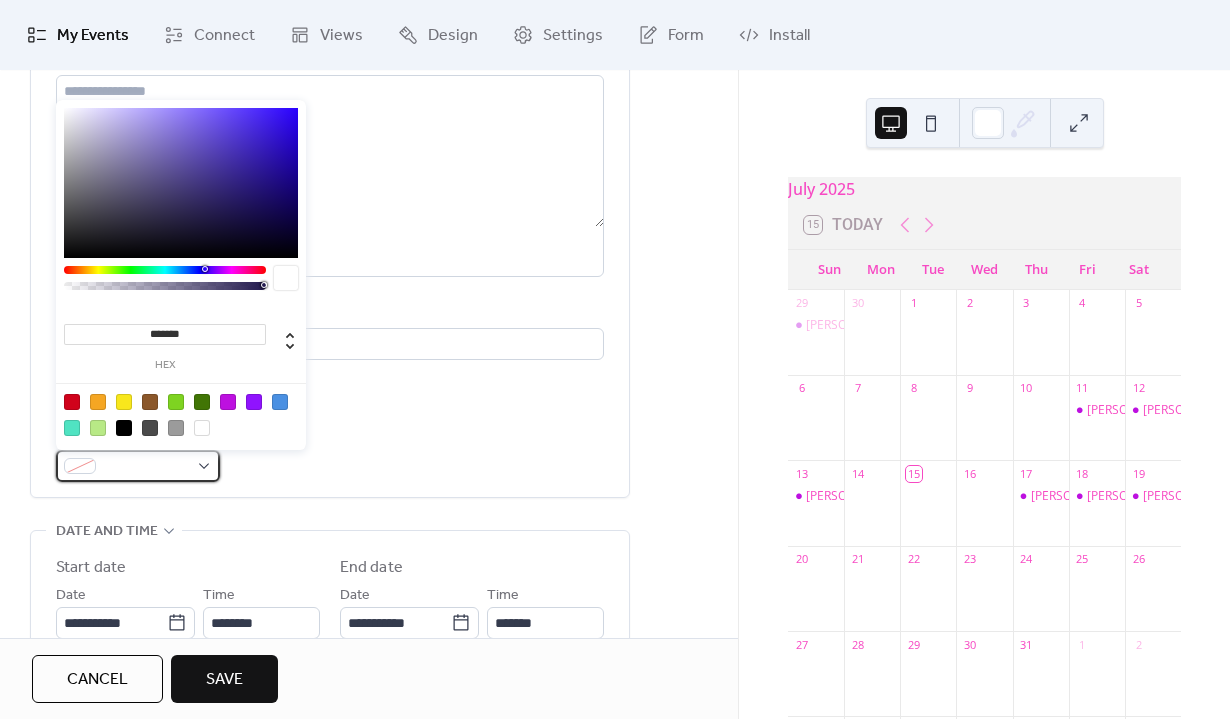 click at bounding box center [138, 466] 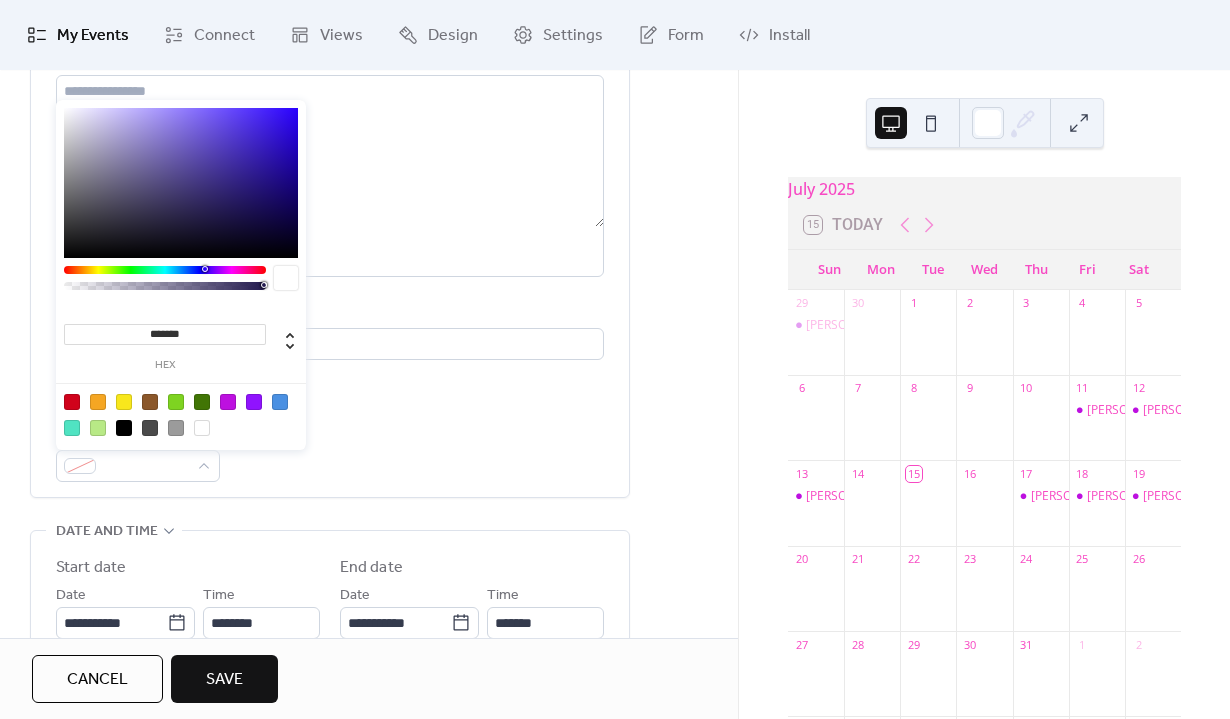 click at bounding box center (228, 402) 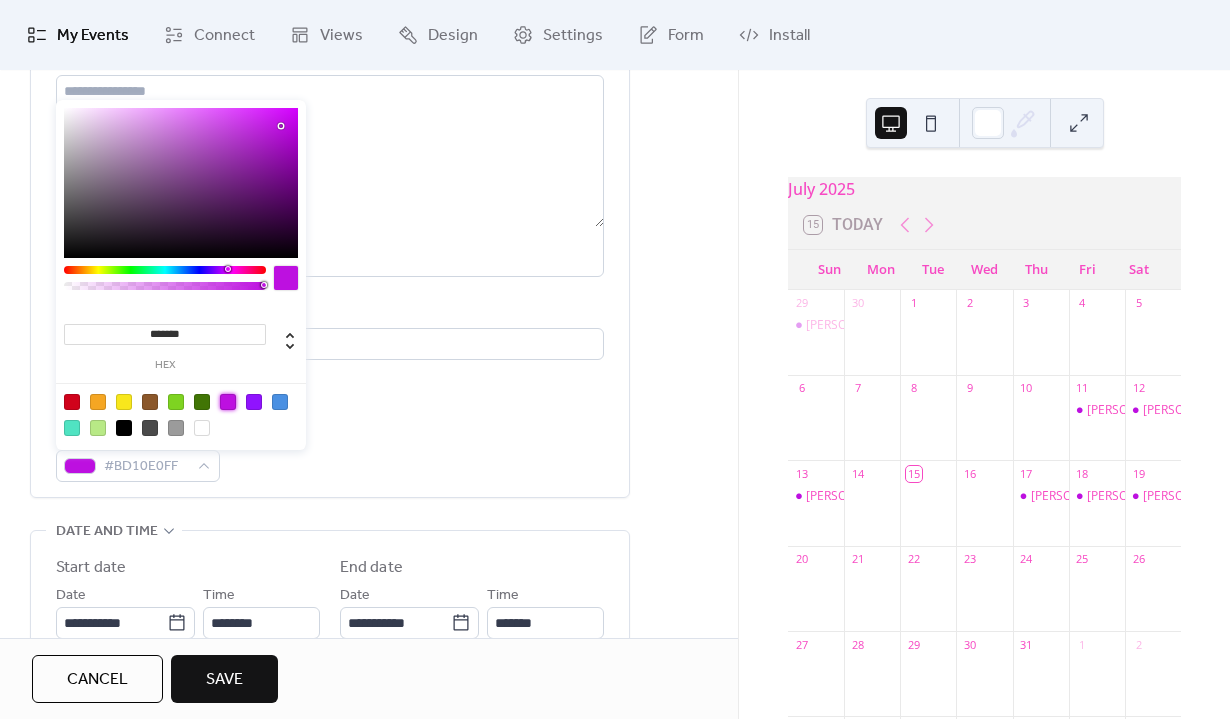 scroll, scrollTop: 335, scrollLeft: 0, axis: vertical 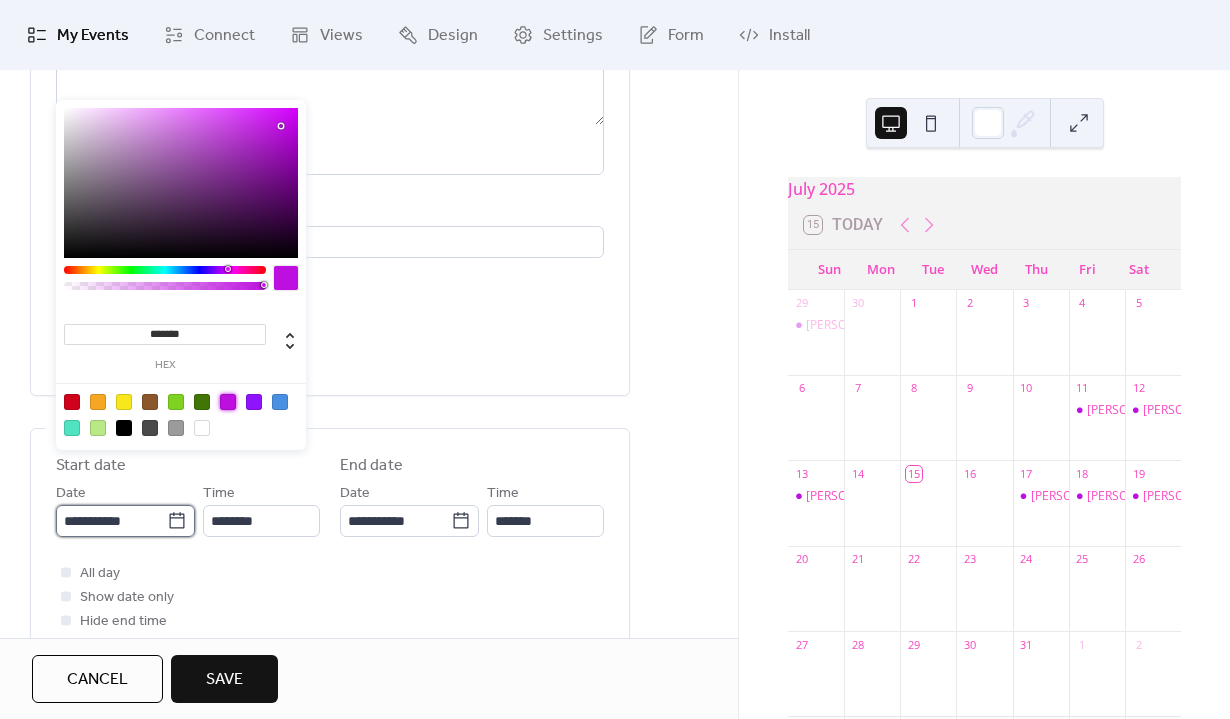 click on "**********" at bounding box center [111, 521] 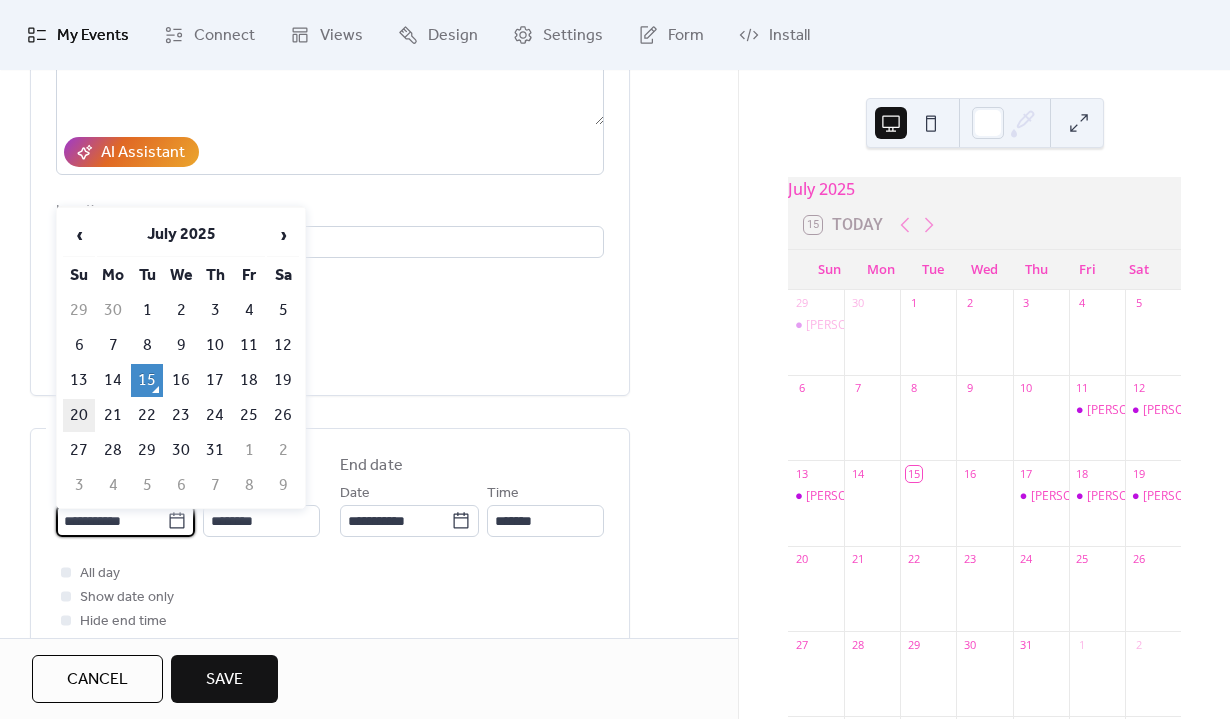 click on "20" at bounding box center (79, 415) 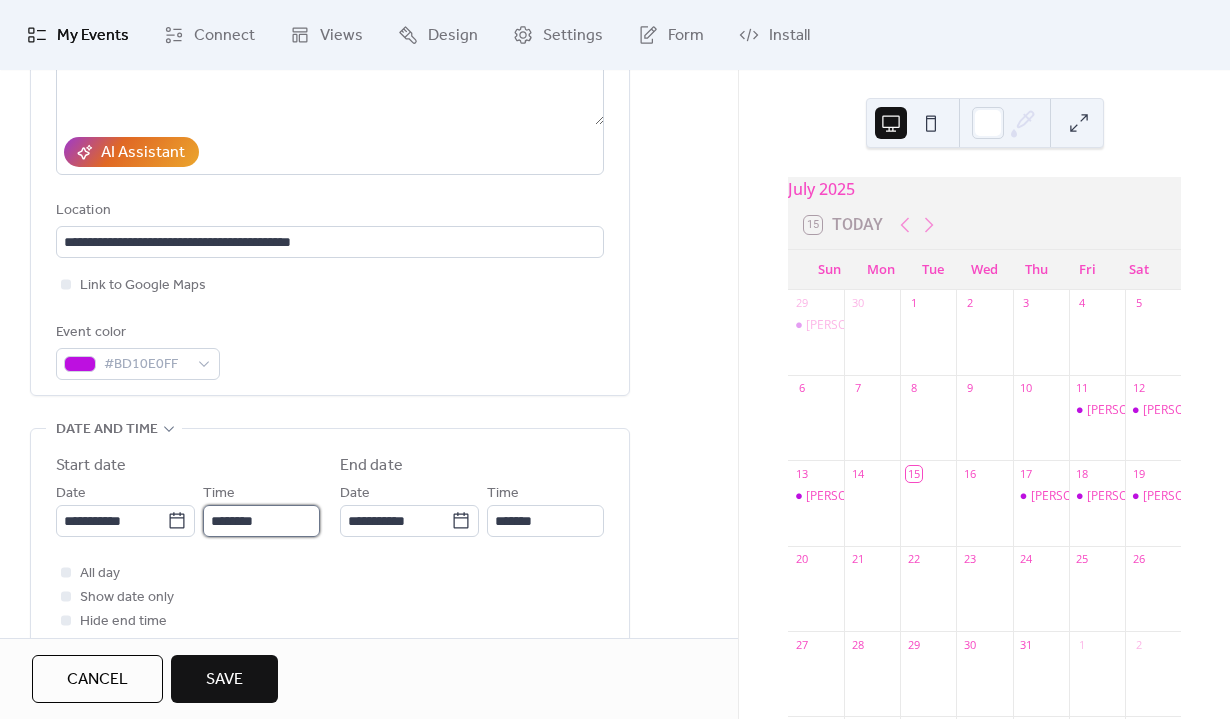 click on "********" at bounding box center (261, 521) 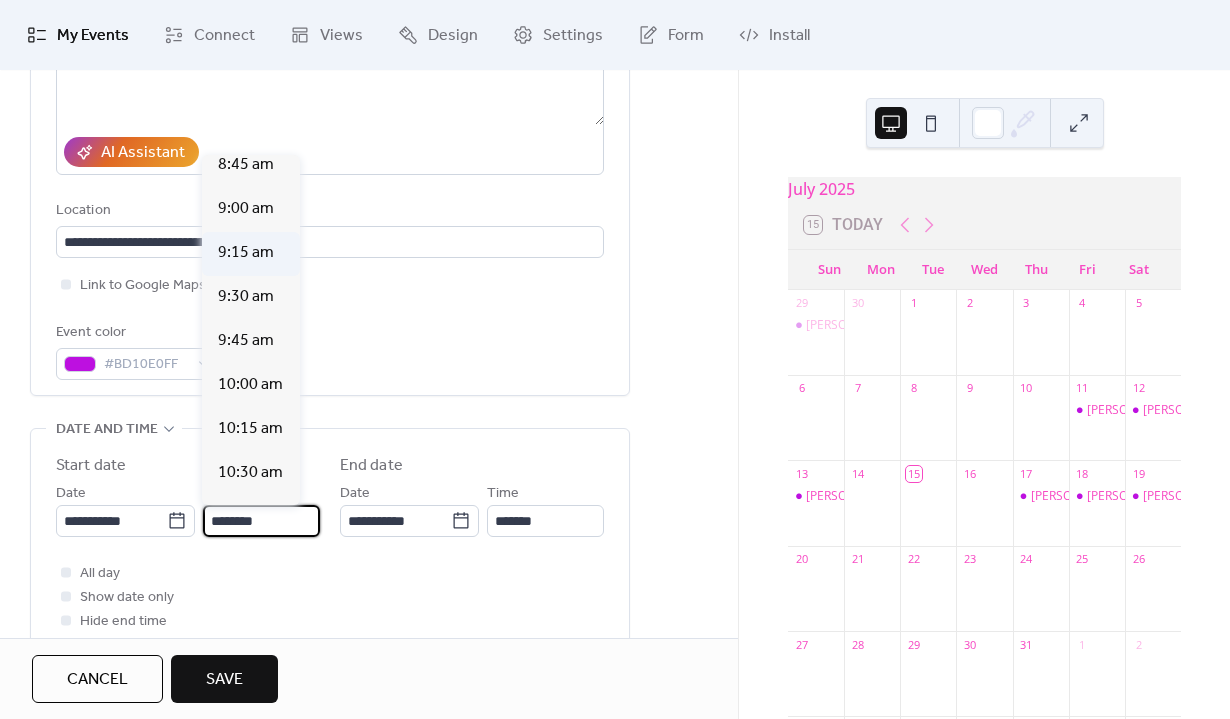 scroll, scrollTop: 1549, scrollLeft: 0, axis: vertical 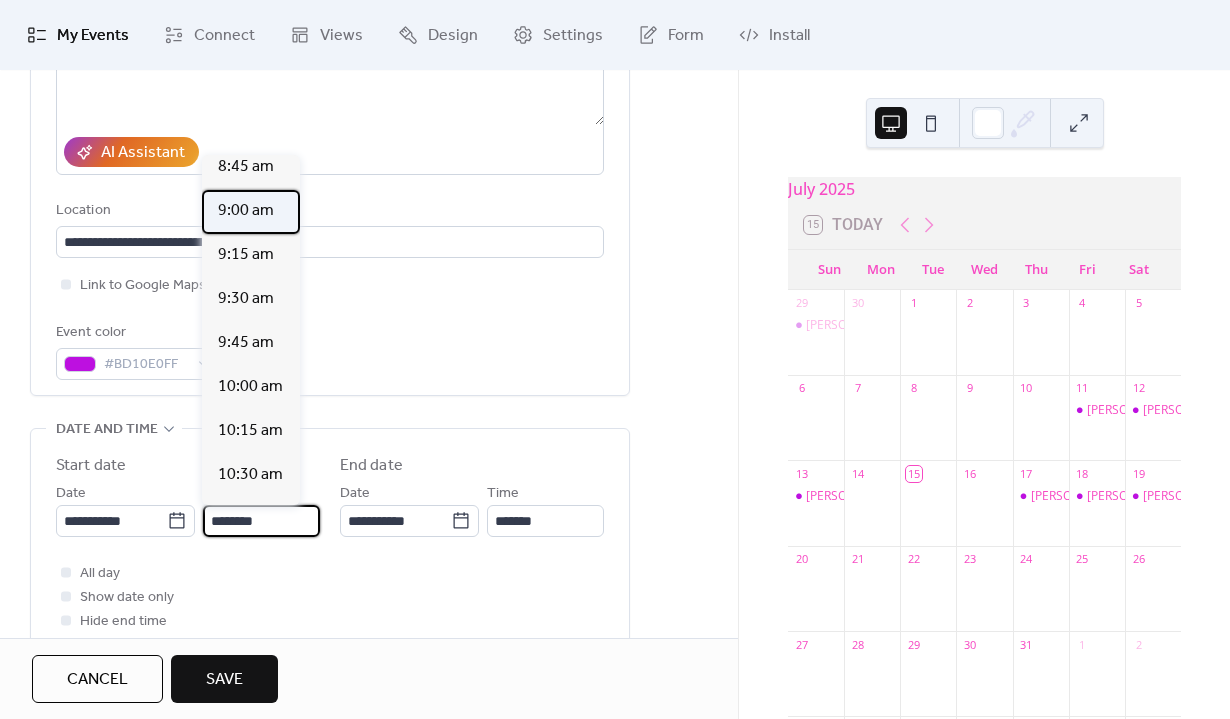 click on "9:00 am" at bounding box center (246, 211) 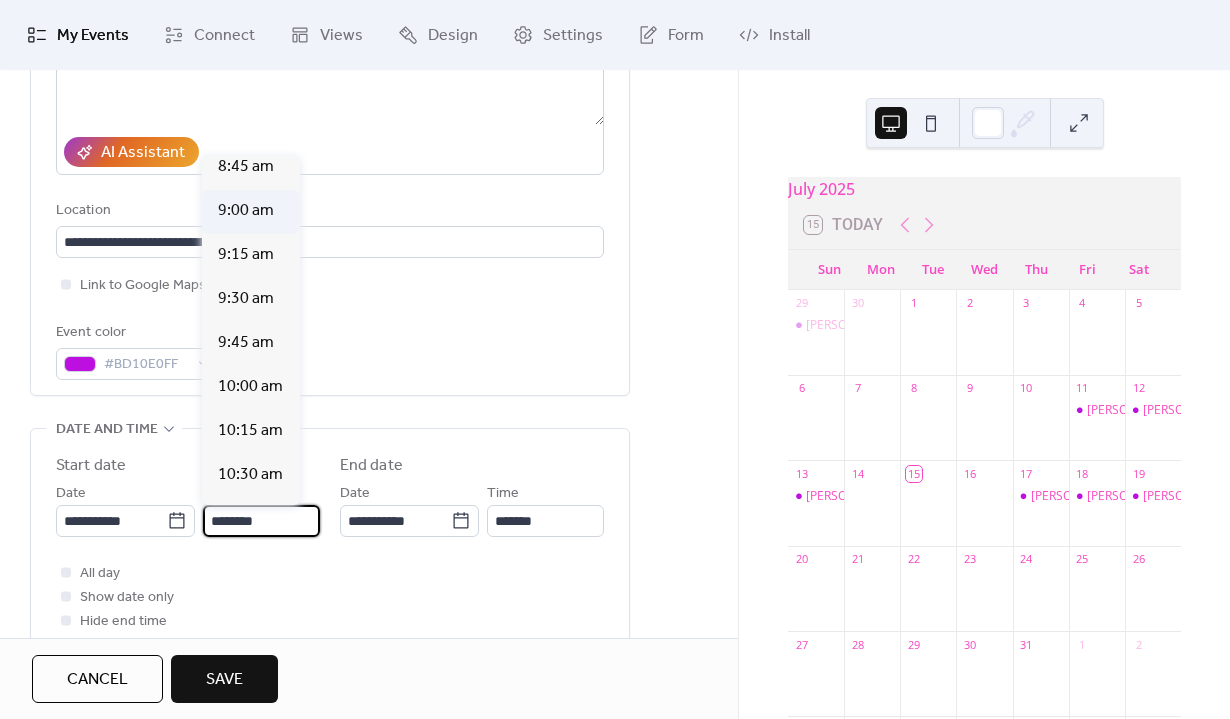 type on "*******" 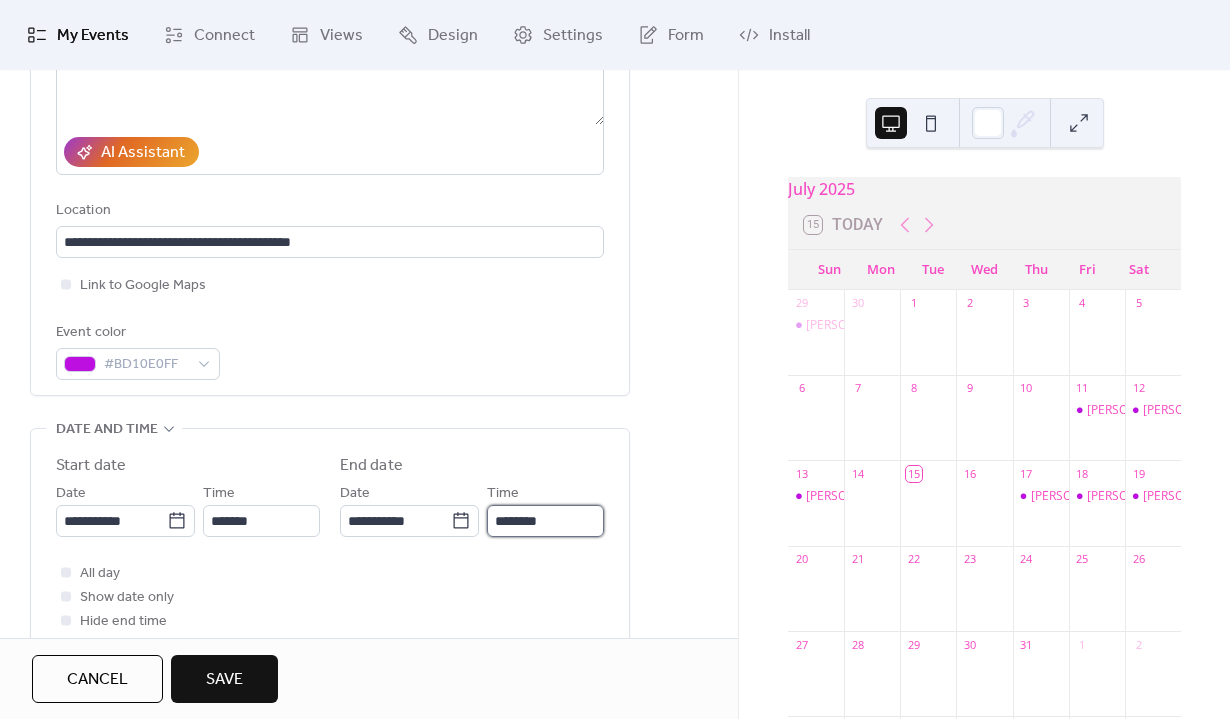 click on "********" at bounding box center (545, 521) 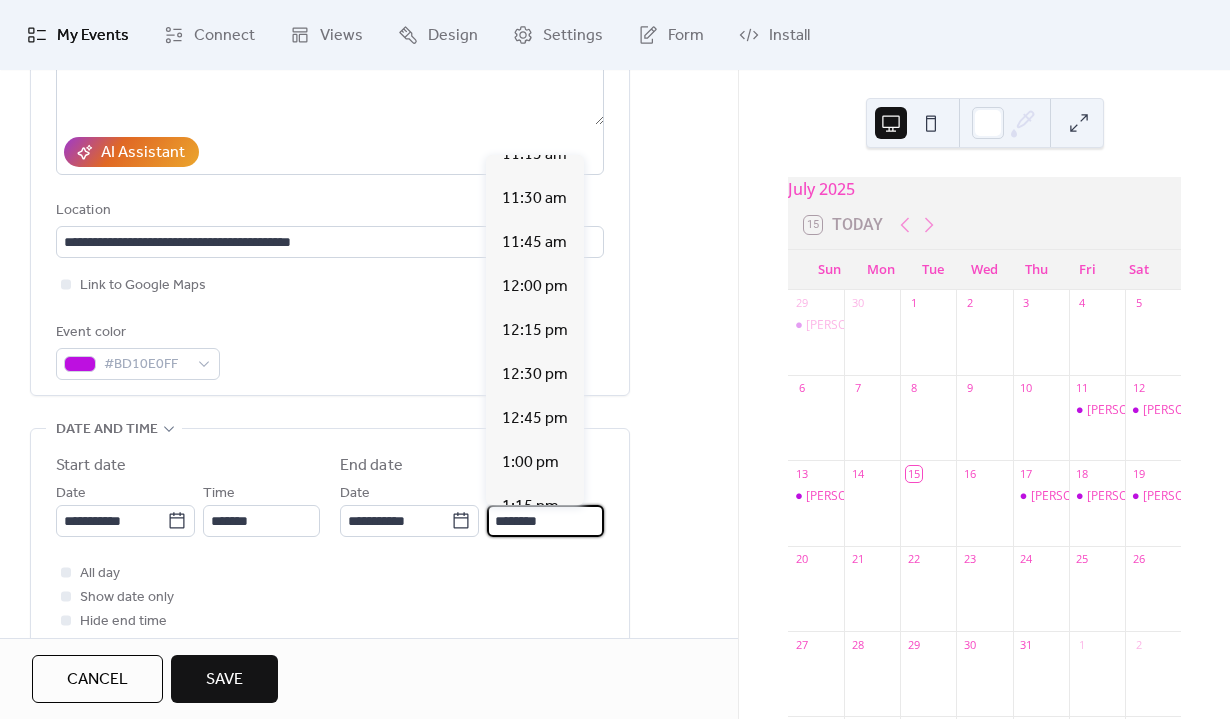 scroll, scrollTop: 376, scrollLeft: 0, axis: vertical 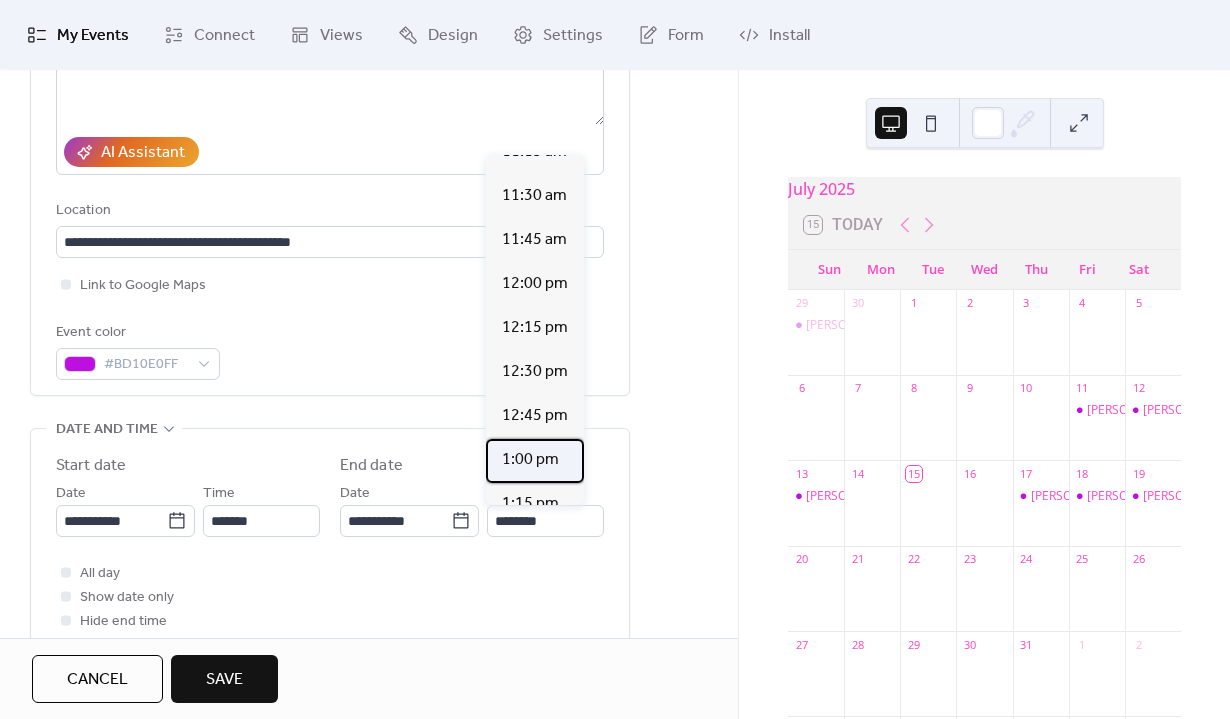 click on "1:00 pm" at bounding box center [530, 460] 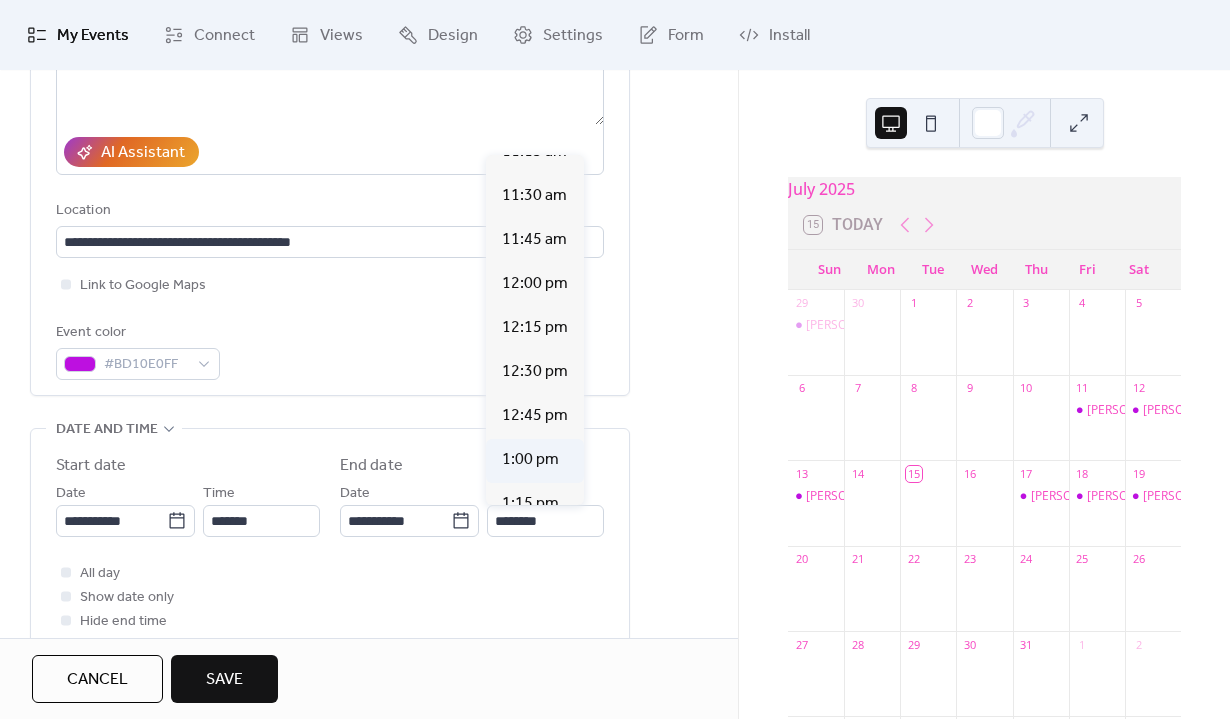 type on "*******" 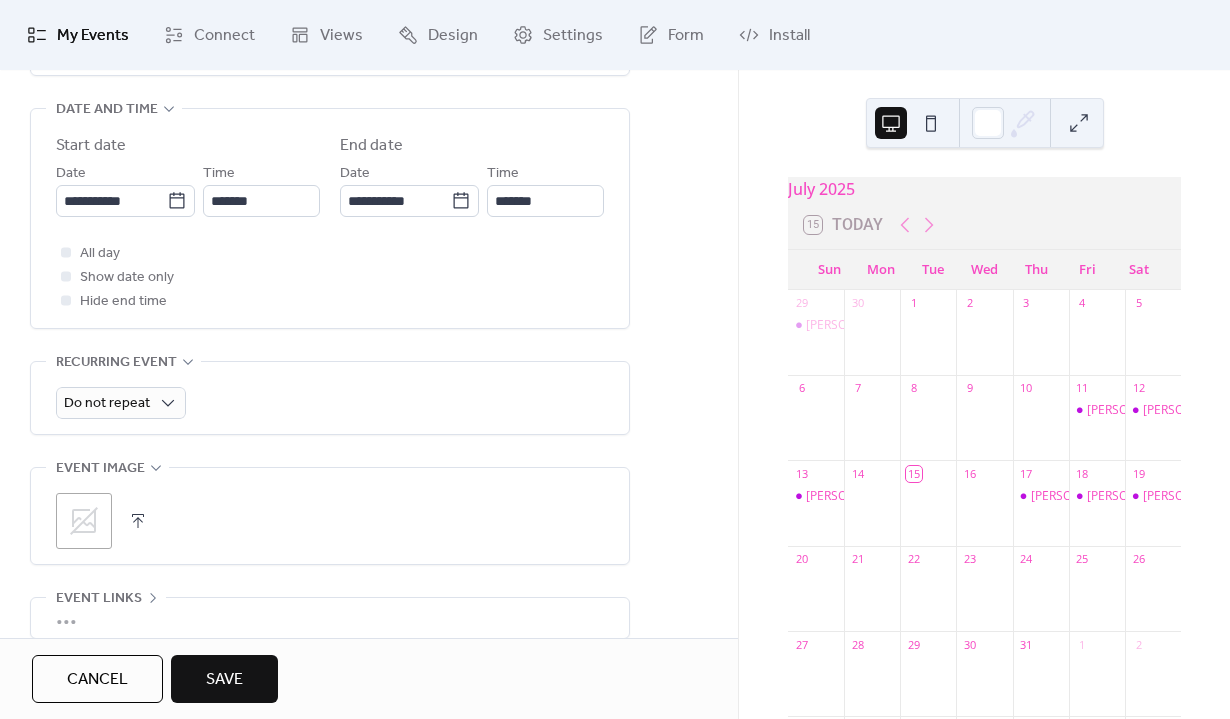 scroll, scrollTop: 659, scrollLeft: 0, axis: vertical 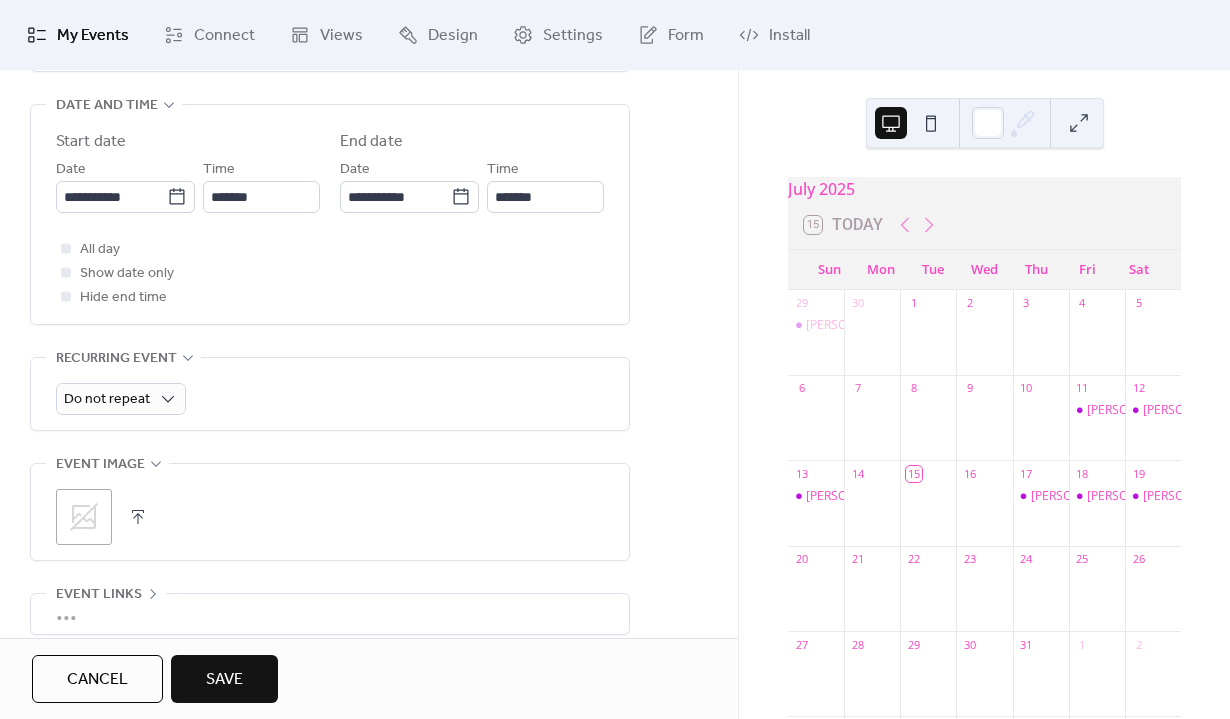 click on "Save" at bounding box center (224, 680) 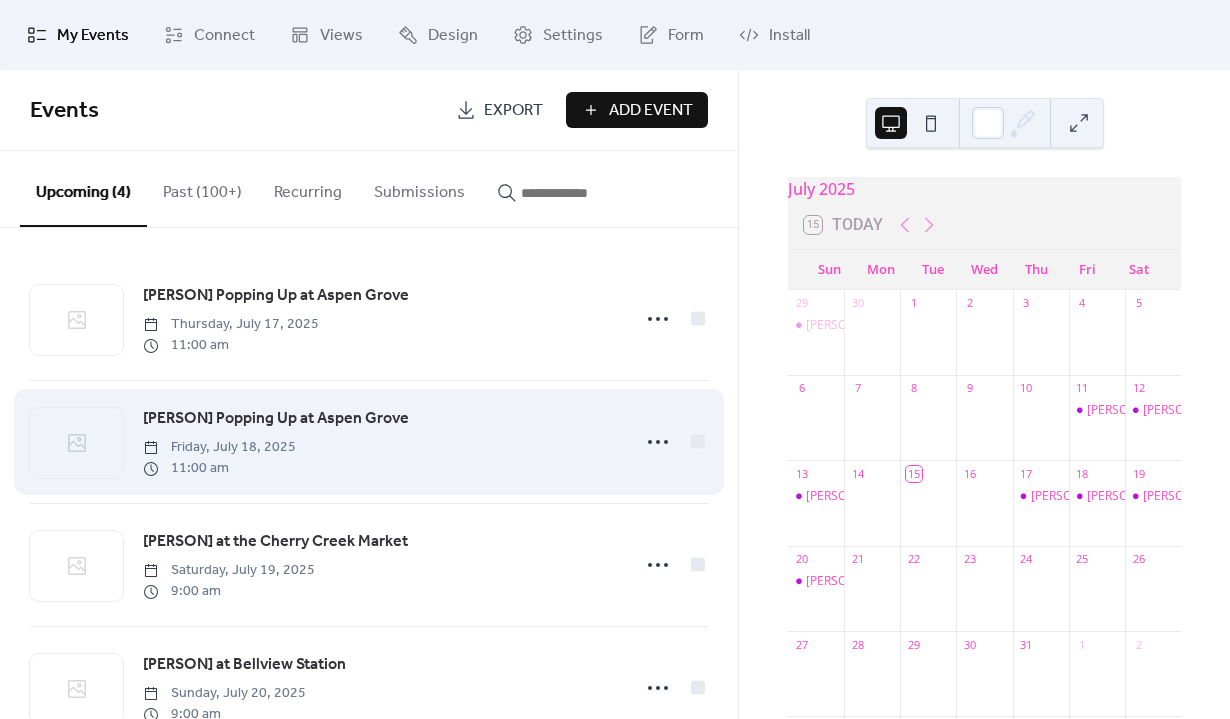 scroll, scrollTop: 62, scrollLeft: 0, axis: vertical 